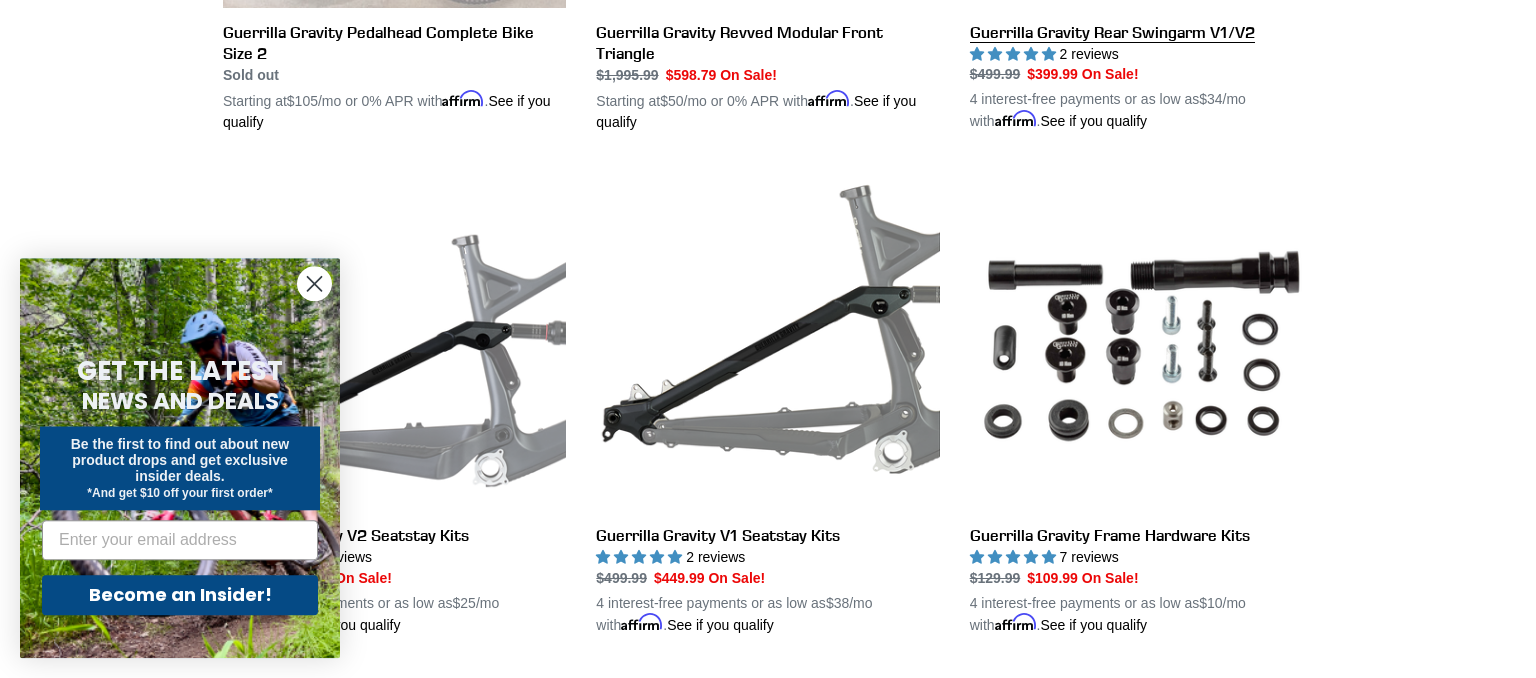 scroll, scrollTop: 950, scrollLeft: 0, axis: vertical 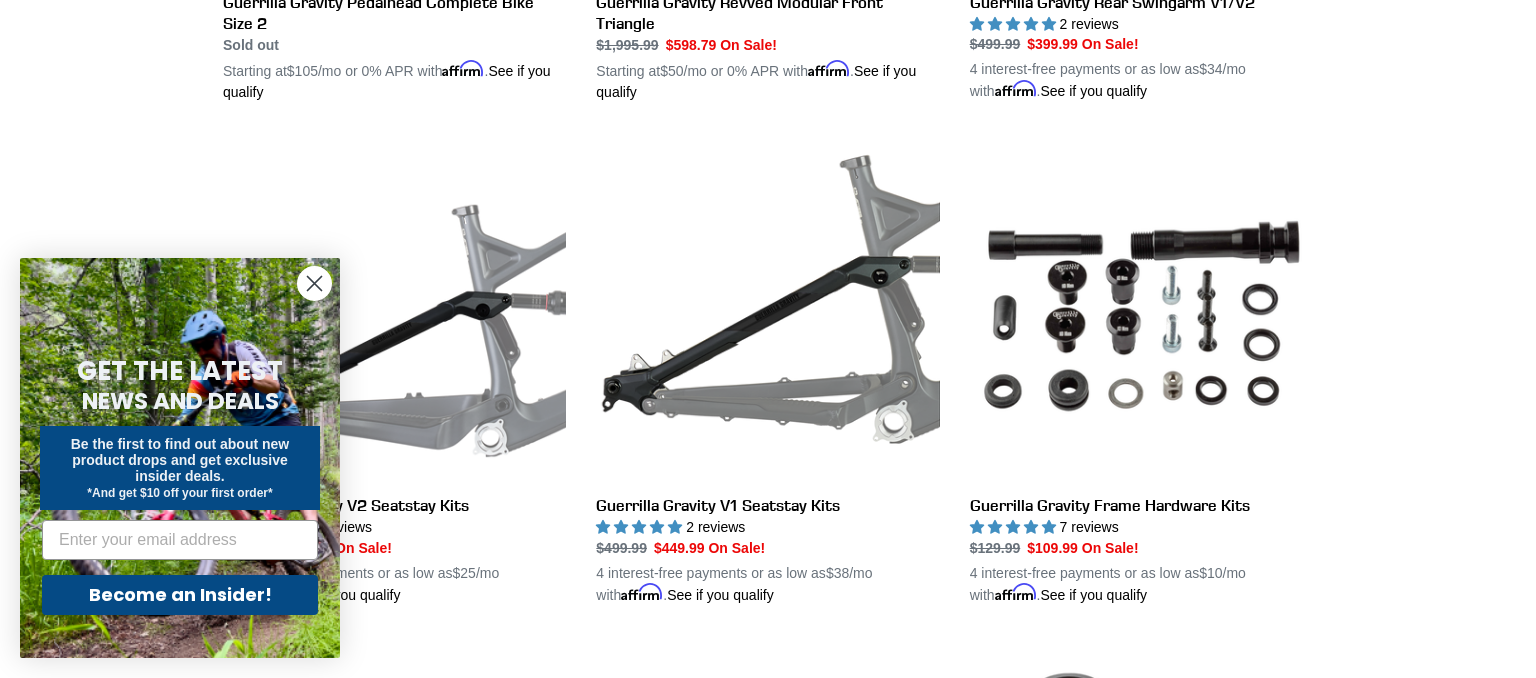click 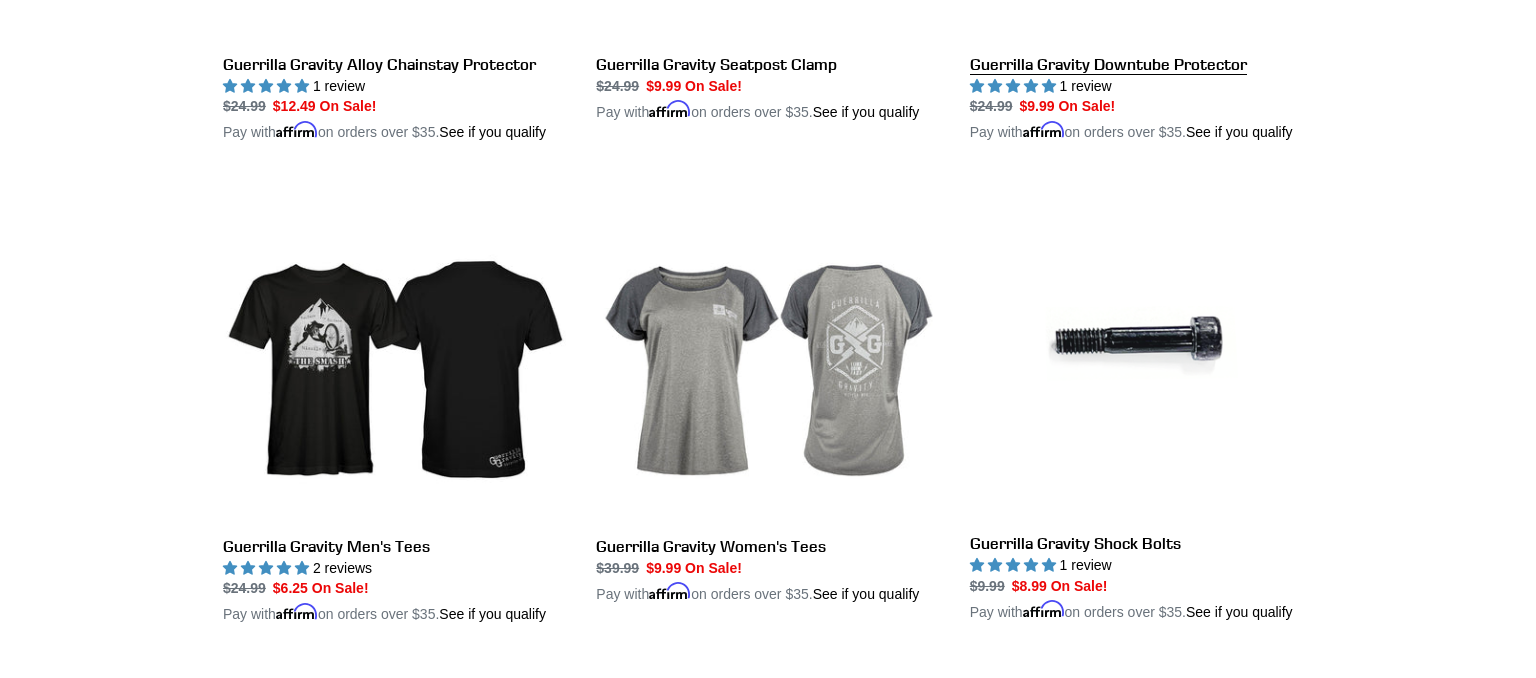 scroll, scrollTop: 3484, scrollLeft: 0, axis: vertical 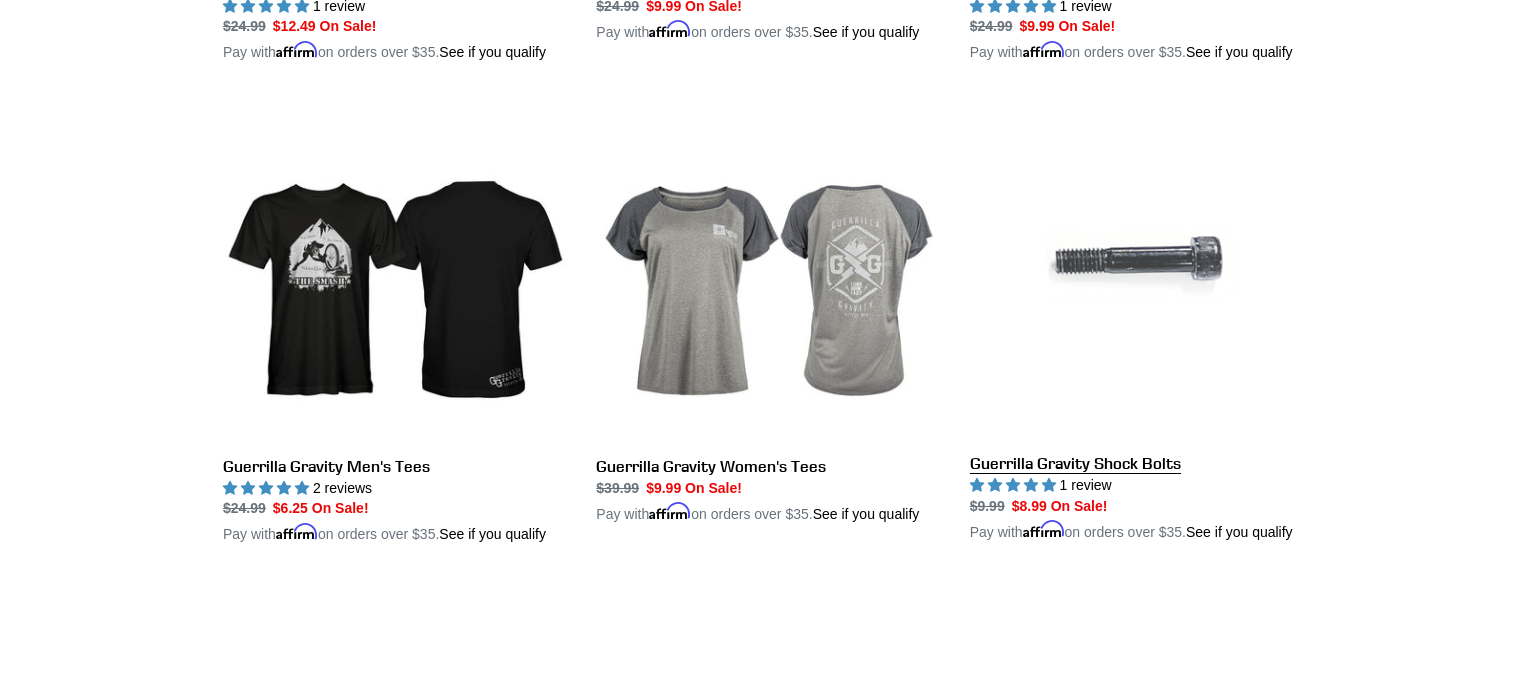 click on "Guerrilla Gravity Shock Bolts" at bounding box center [1141, 320] 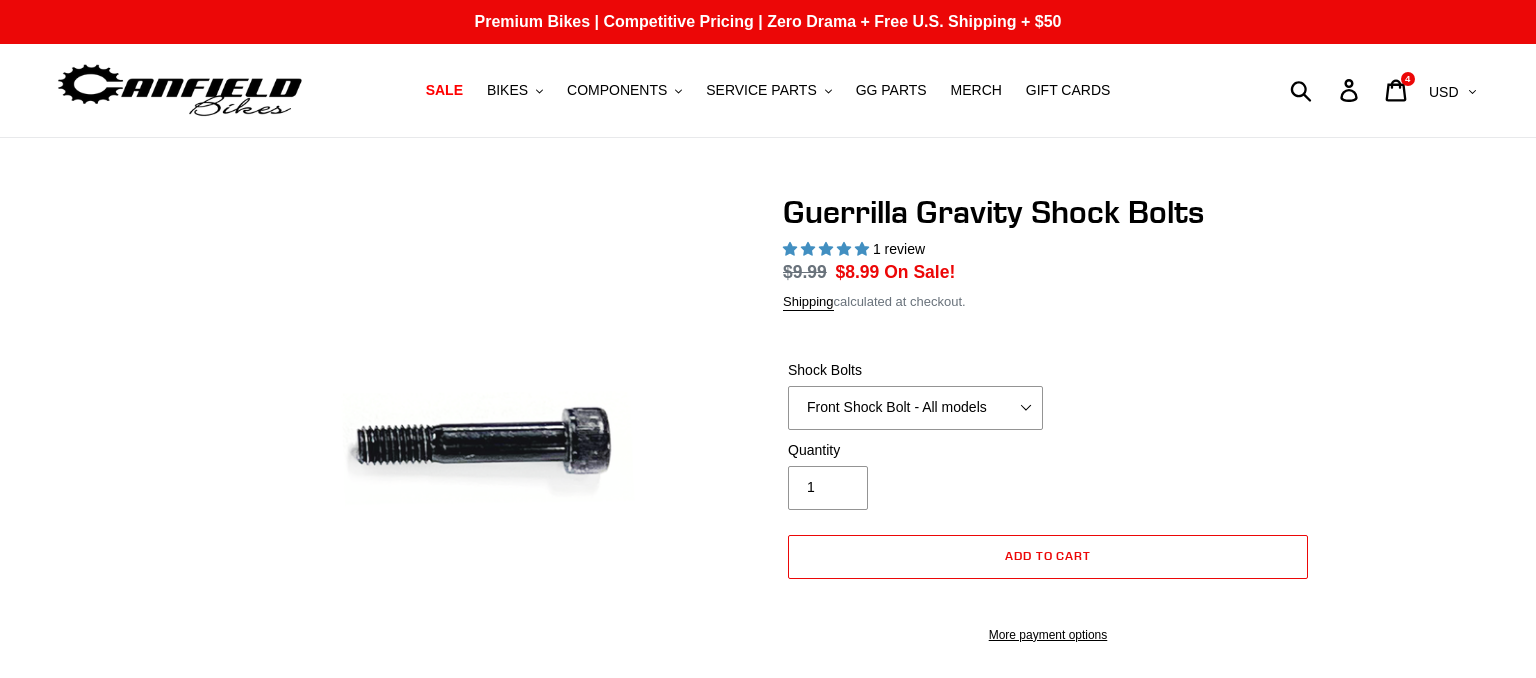 scroll, scrollTop: 0, scrollLeft: 0, axis: both 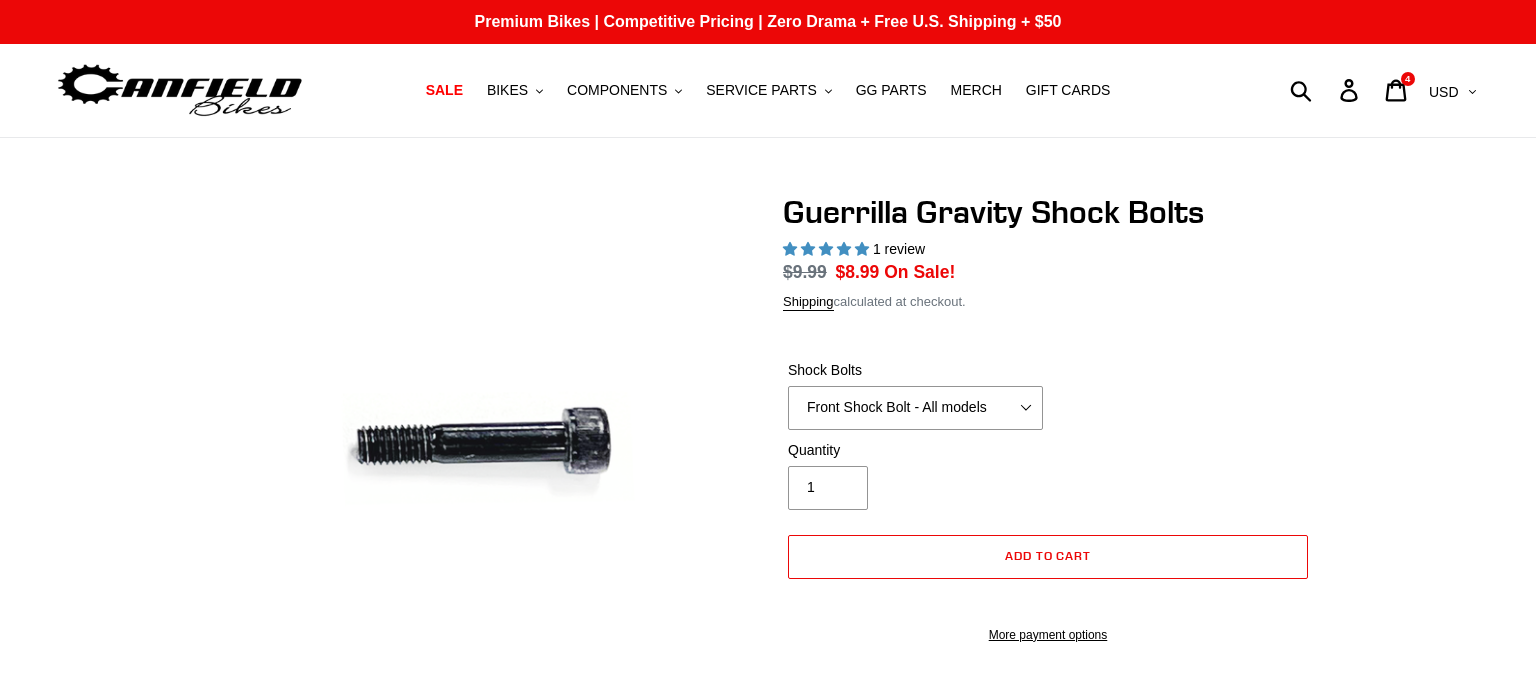 select on "highest-rating" 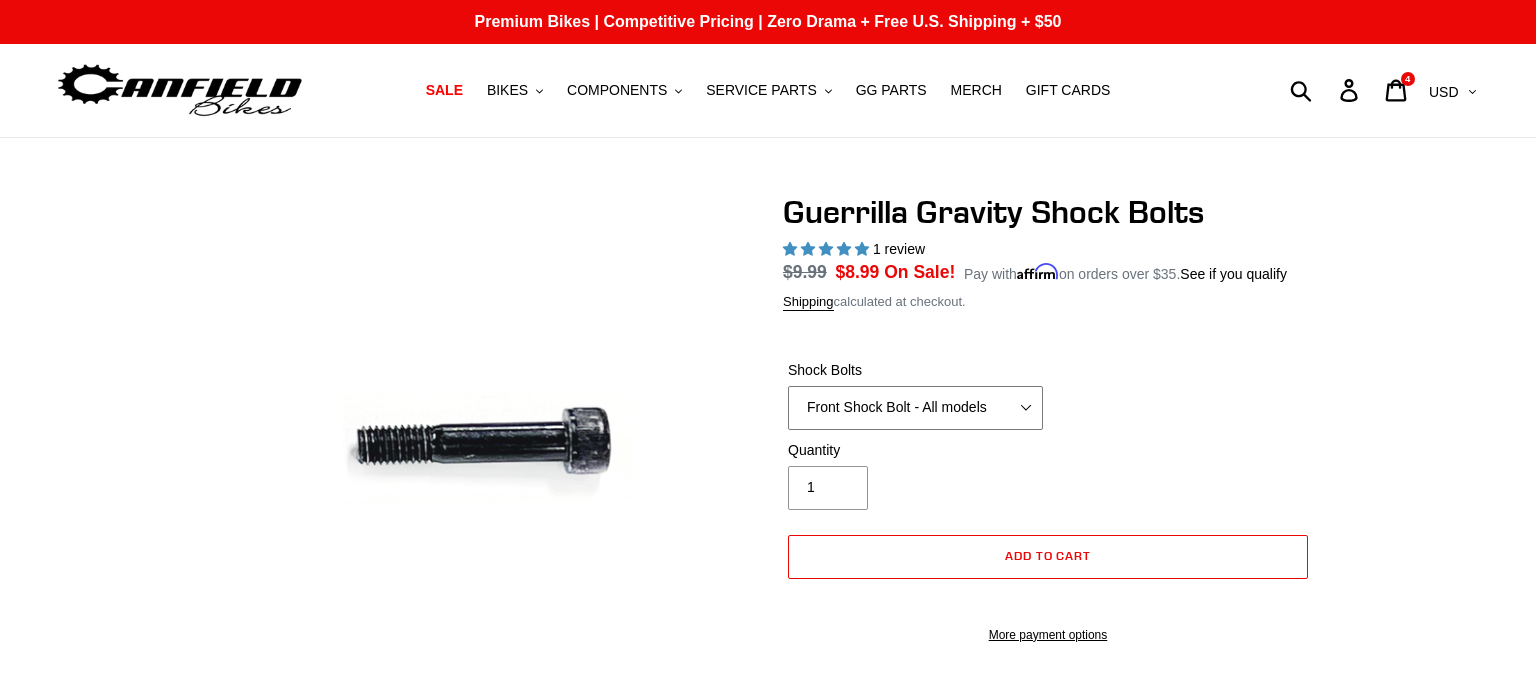 click on "Front Shock Bolt - All models
Rear Shock Bolt - Alloy Seatstay
Rear Shock Bolt -Trail Pistol Seatstay
Shock Tab Bolt
MY21 Shock Mount D Nut M8" at bounding box center [915, 408] 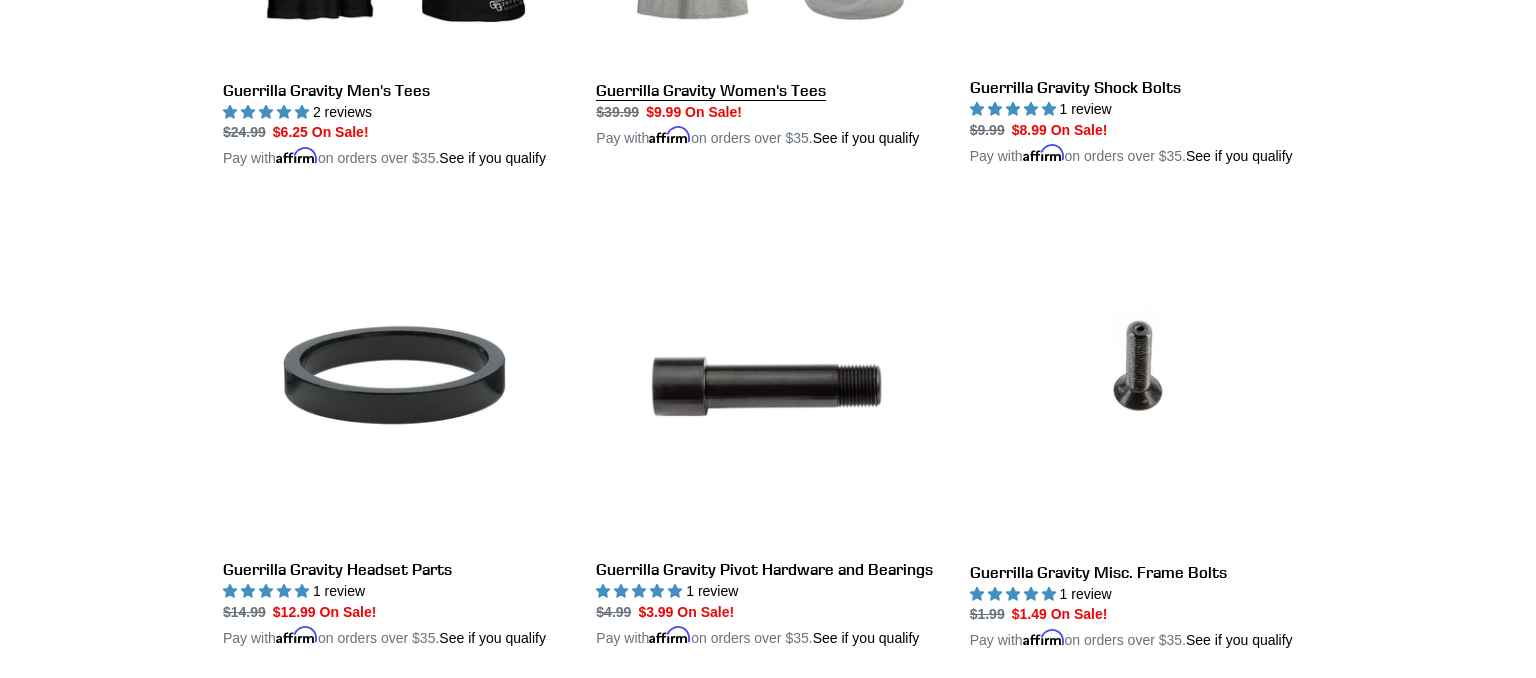 scroll, scrollTop: 3907, scrollLeft: 0, axis: vertical 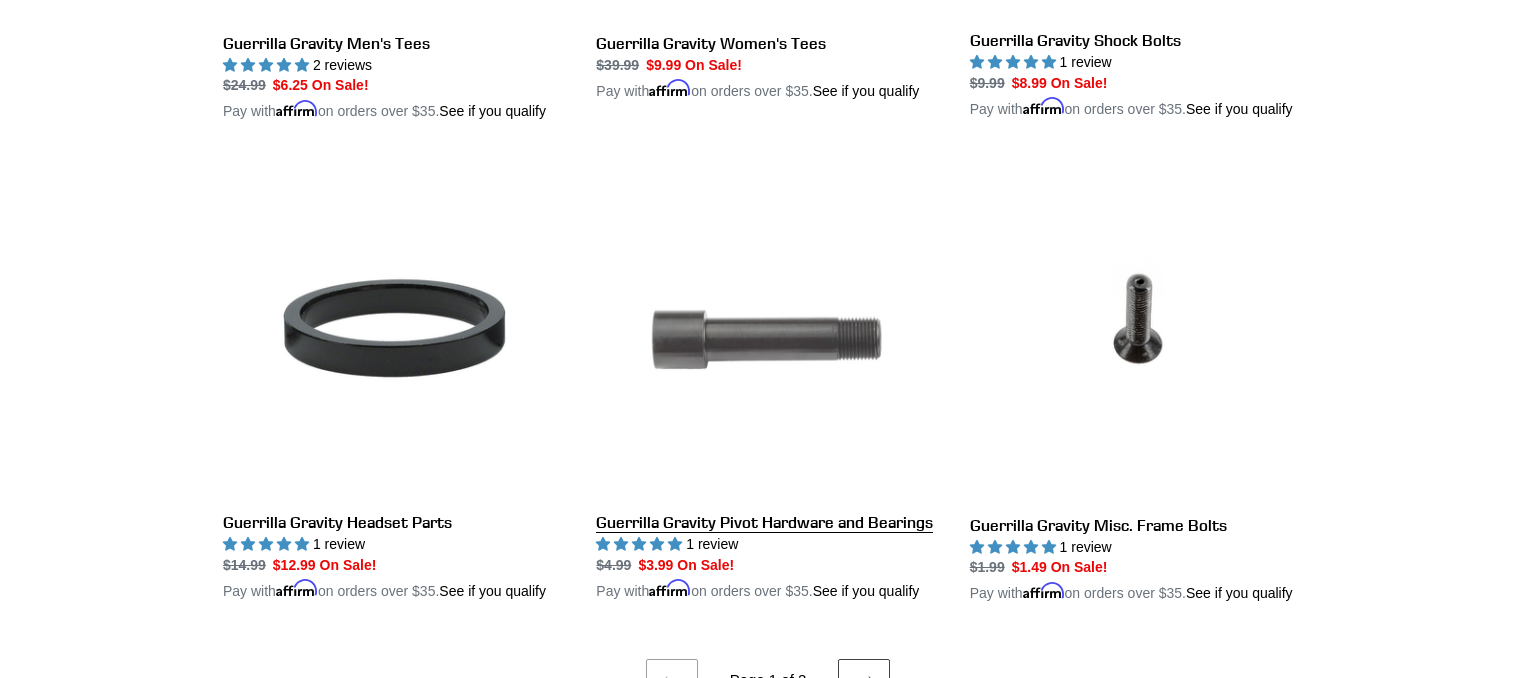 click on "Guerrilla Gravity Pivot Hardware and Bearings" at bounding box center (767, 379) 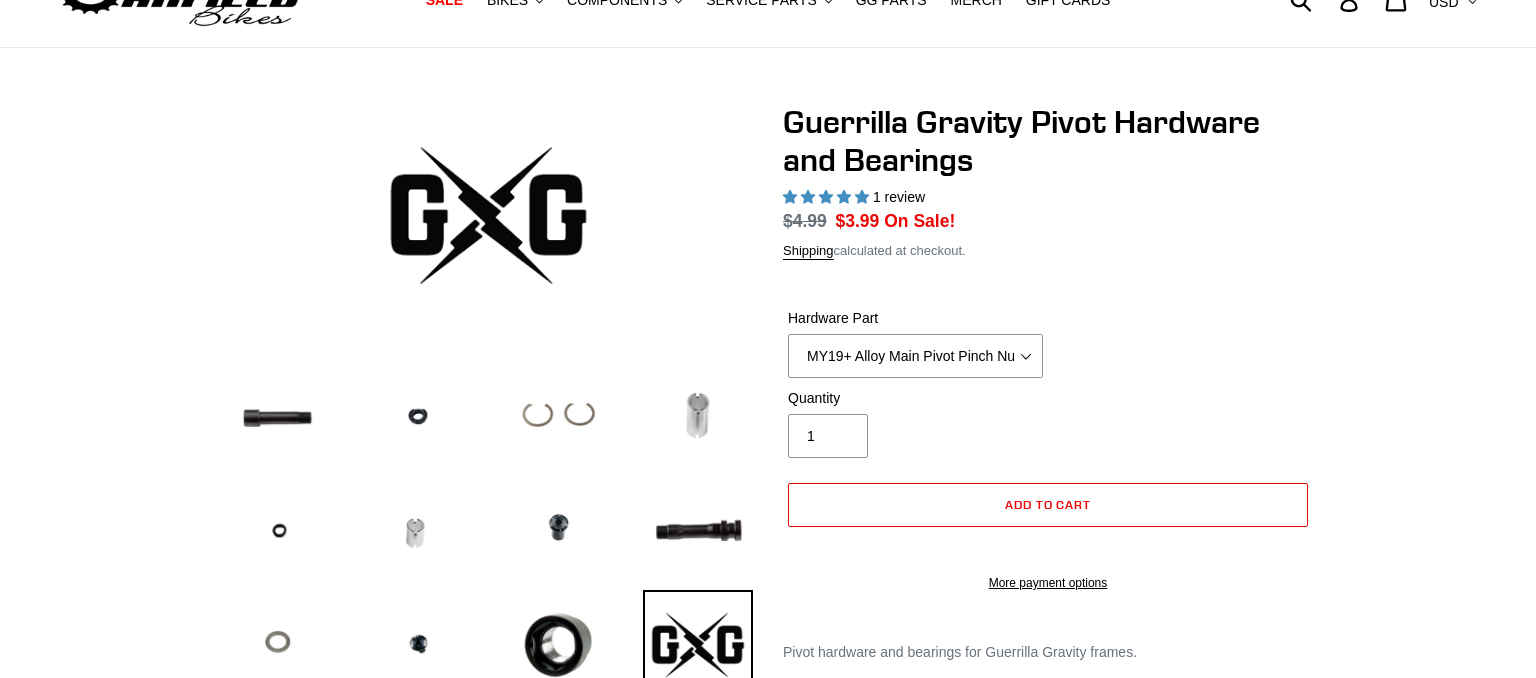 select on "highest-rating" 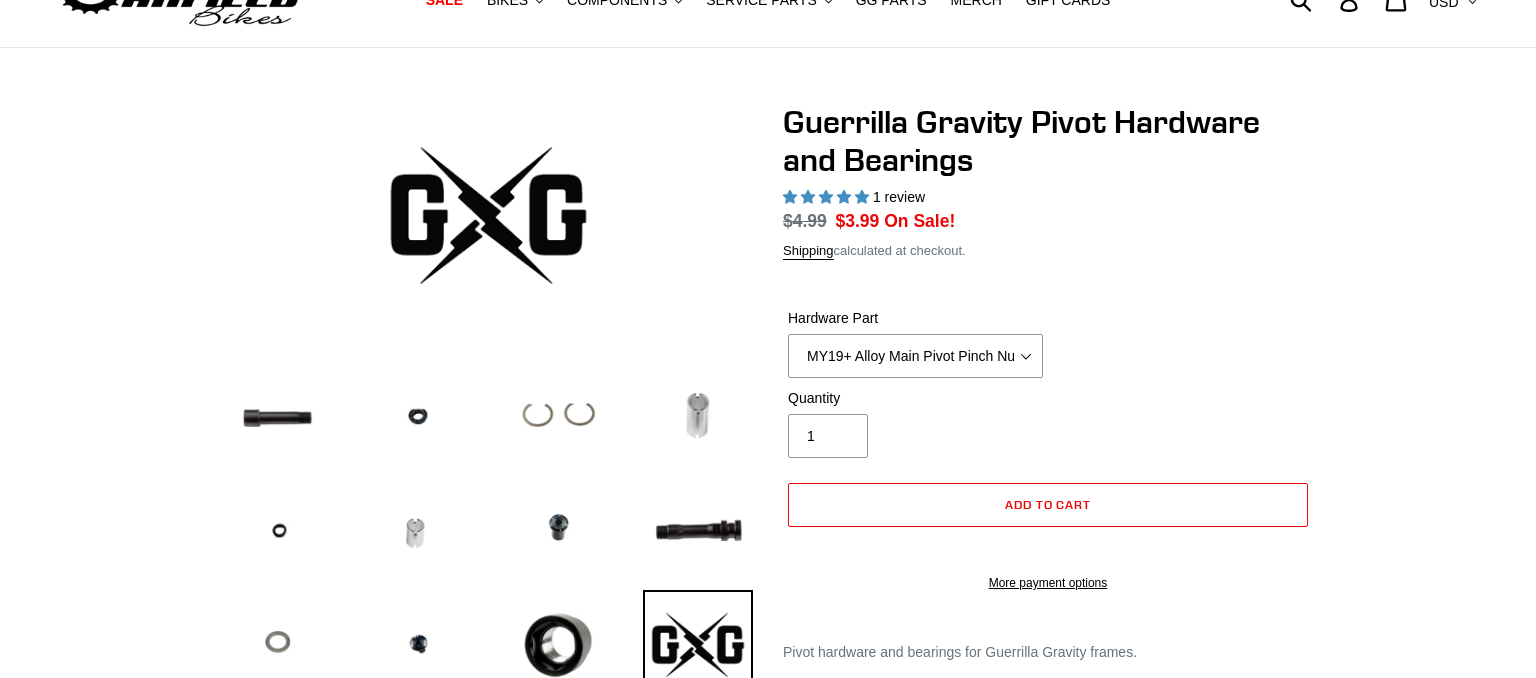scroll, scrollTop: 211, scrollLeft: 0, axis: vertical 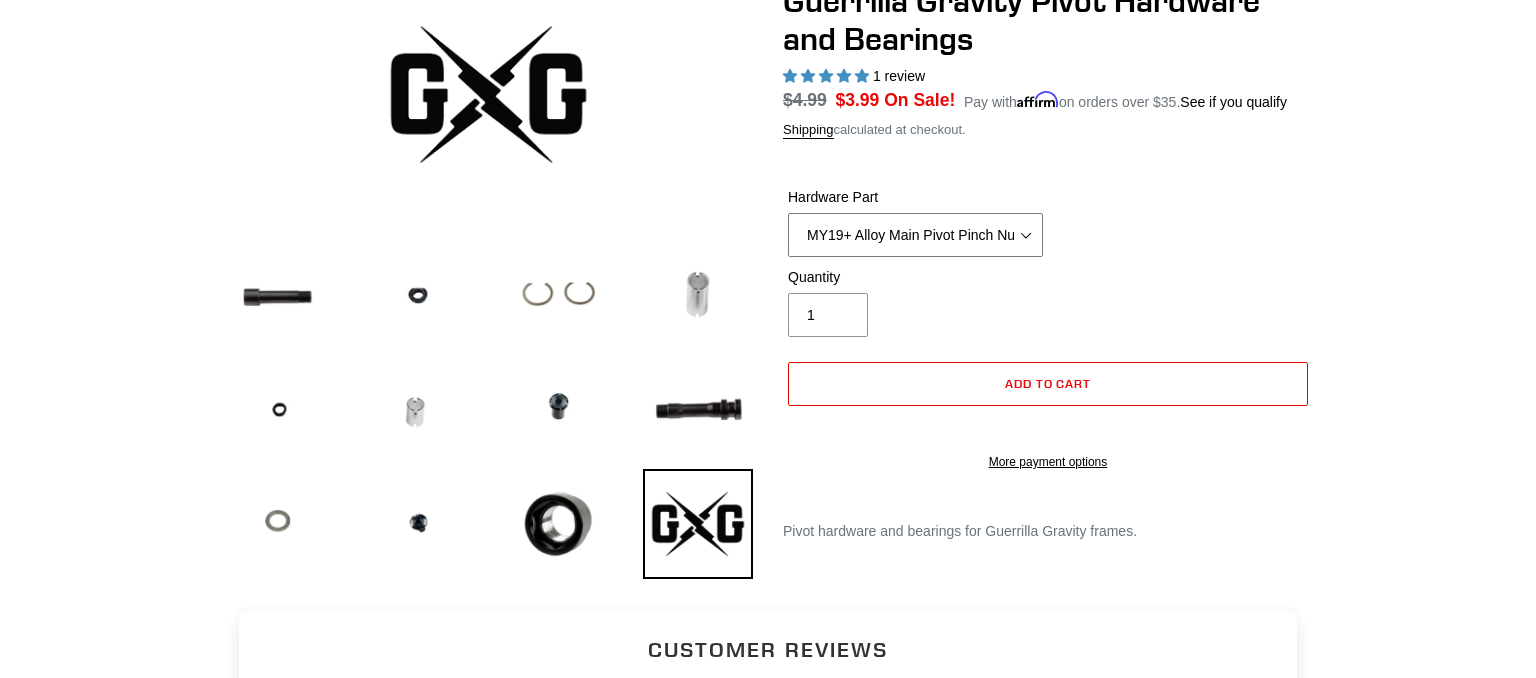 click on "MY19+ Alloy Main Pivot Pinch Nut
MY19+ Main Pivot Bearing
MY19+ Rocker Pivot Axle
MY21 Main Pivot Axle Nut
MY21 Main Pivot Axle Wedge Bolt
MY21 Seatstay/Swingarm Pivot Bolt
Alloy SS 3/4" O ring
Alloy Swingarm Main Pivot Axle
Alloy Swingarm Pivot Pinch Bolt
Igus Bushing - Pack of 4
Lower Seatstay Pivot Retainer Ring - Pack of 2
Main Pivot Bearing Spacer
Revved Seatstay D Nut O-ring" at bounding box center [915, 235] 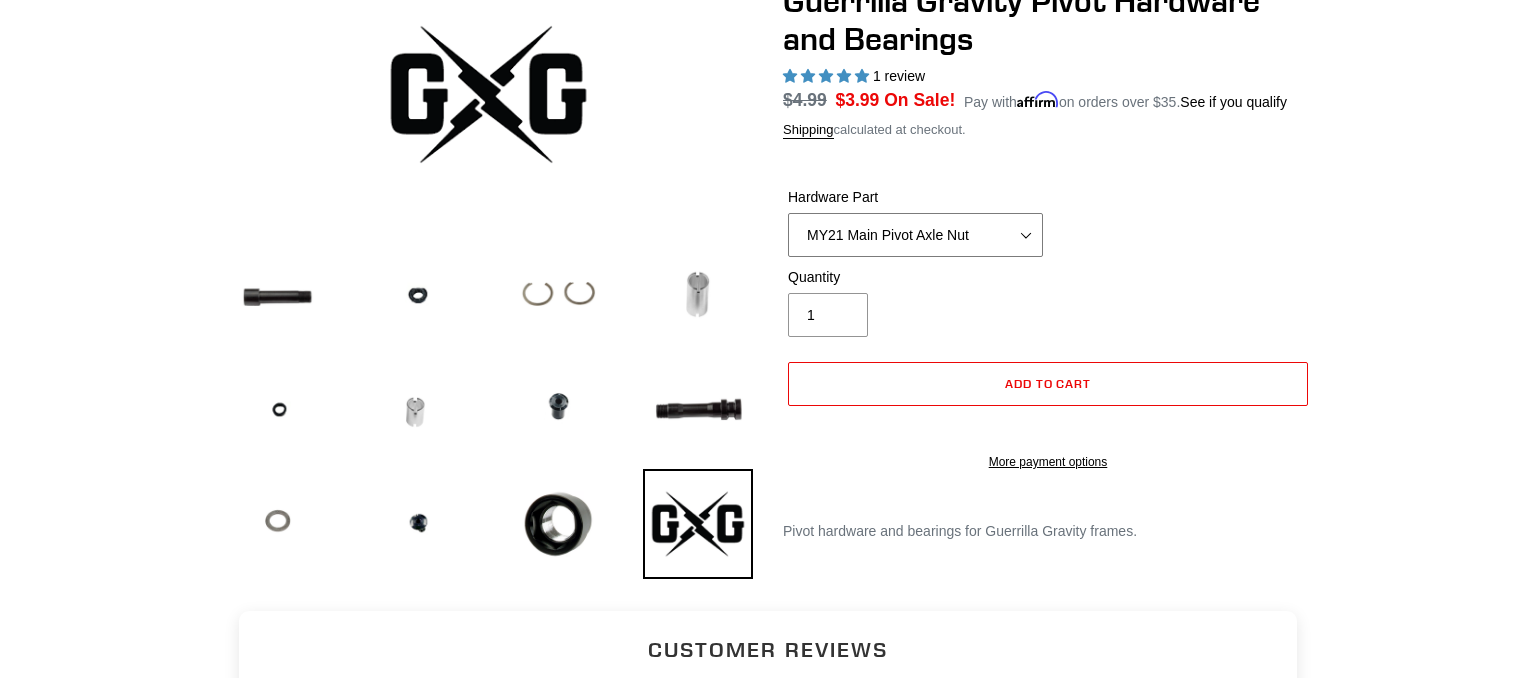 click on "MY21 Main Pivot Axle Nut" at bounding box center [0, 0] 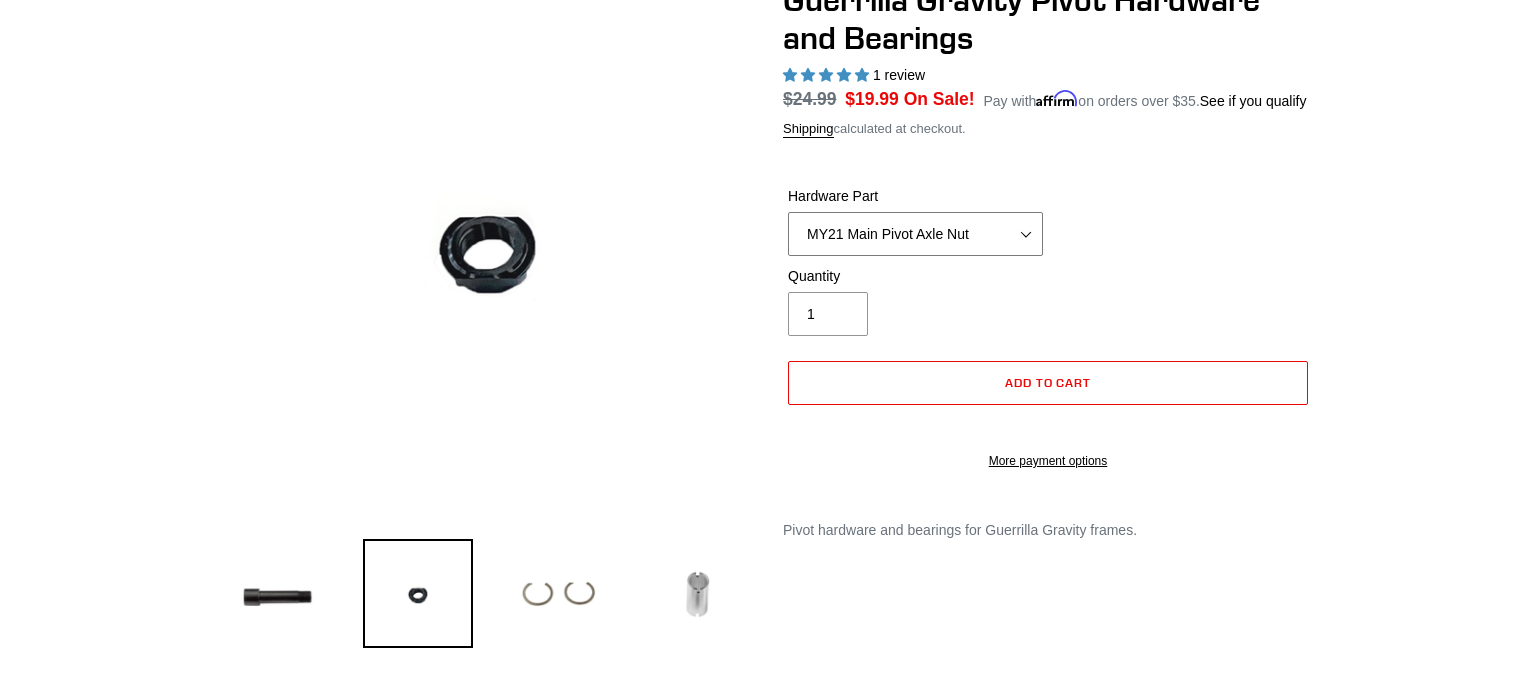 scroll, scrollTop: 211, scrollLeft: 0, axis: vertical 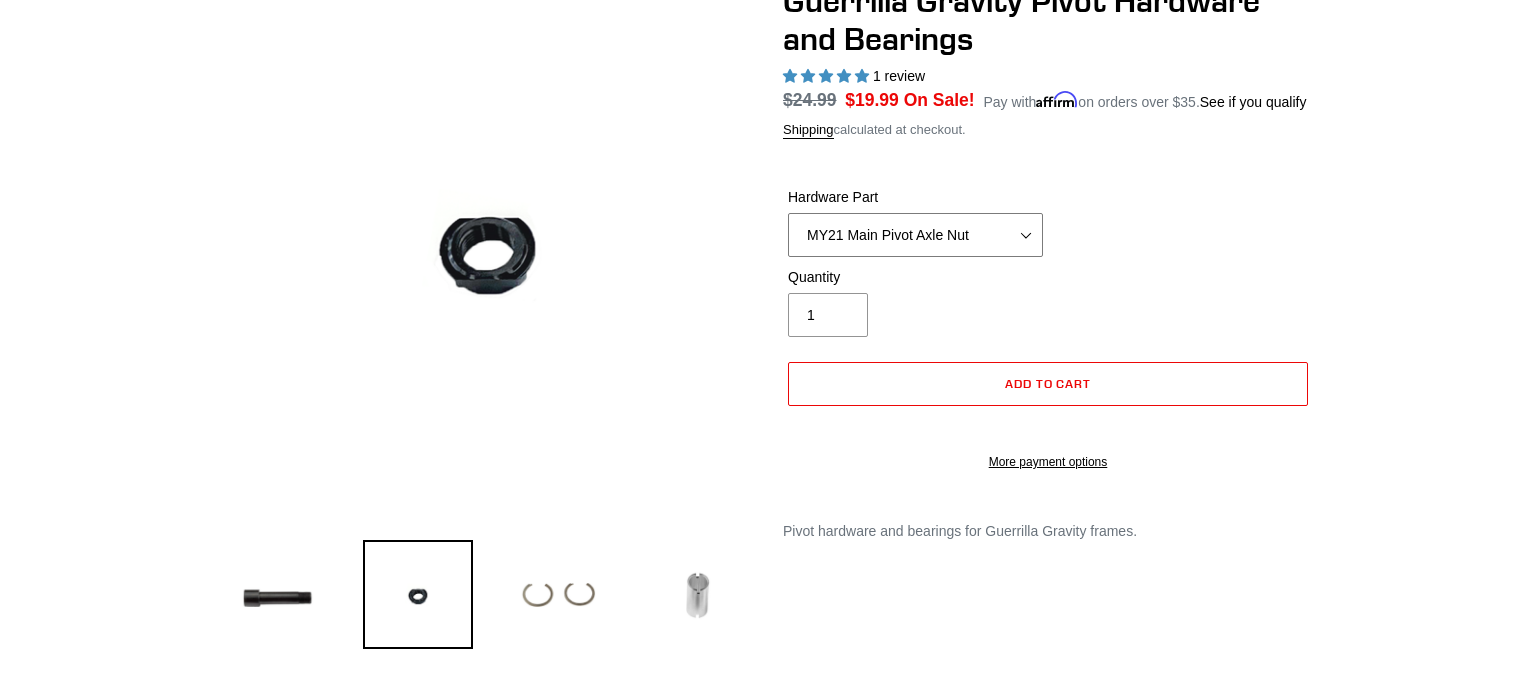 click on "MY19+ Alloy Main Pivot Pinch Nut
MY19+ Main Pivot Bearing
MY19+ Rocker Pivot Axle
MY21 Main Pivot Axle Nut
MY21 Main Pivot Axle Wedge Bolt
MY21 Seatstay/Swingarm Pivot Bolt
Alloy SS 3/4" O ring
Alloy Swingarm Main Pivot Axle
Alloy Swingarm Pivot Pinch Bolt
Igus Bushing - Pack of 4
Lower Seatstay Pivot Retainer Ring - Pack of 2
Main Pivot Bearing Spacer
Revved Seatstay D Nut O-ring" at bounding box center [915, 235] 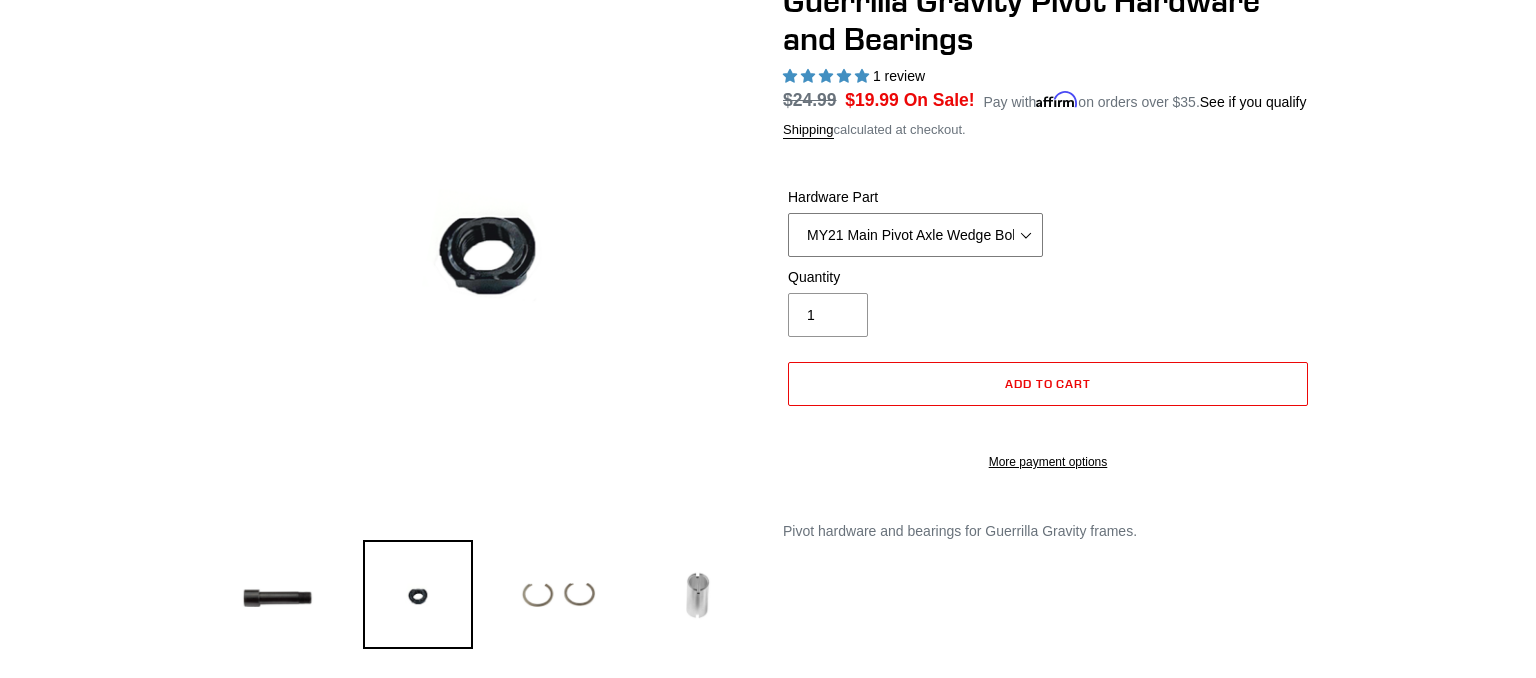 click on "MY21 Main Pivot Axle Wedge Bolt" at bounding box center [0, 0] 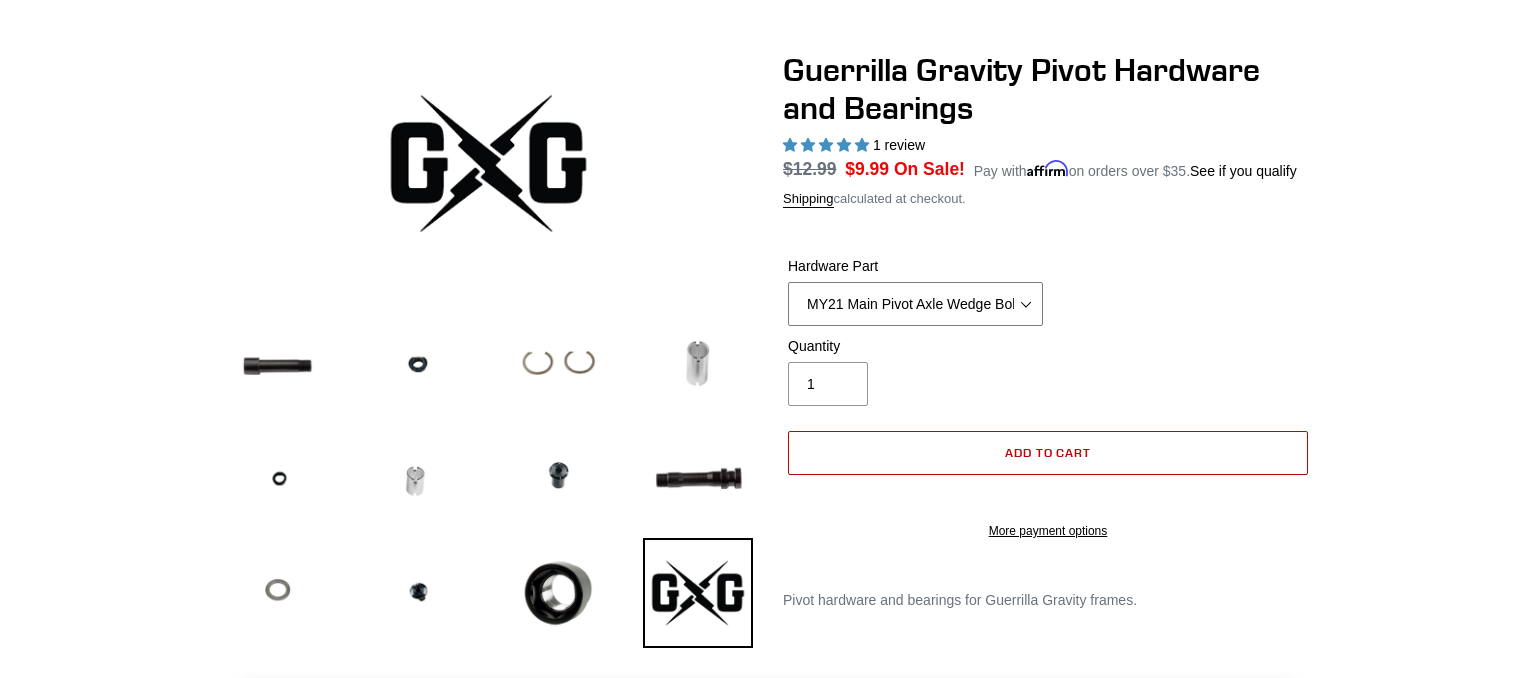 scroll, scrollTop: 211, scrollLeft: 0, axis: vertical 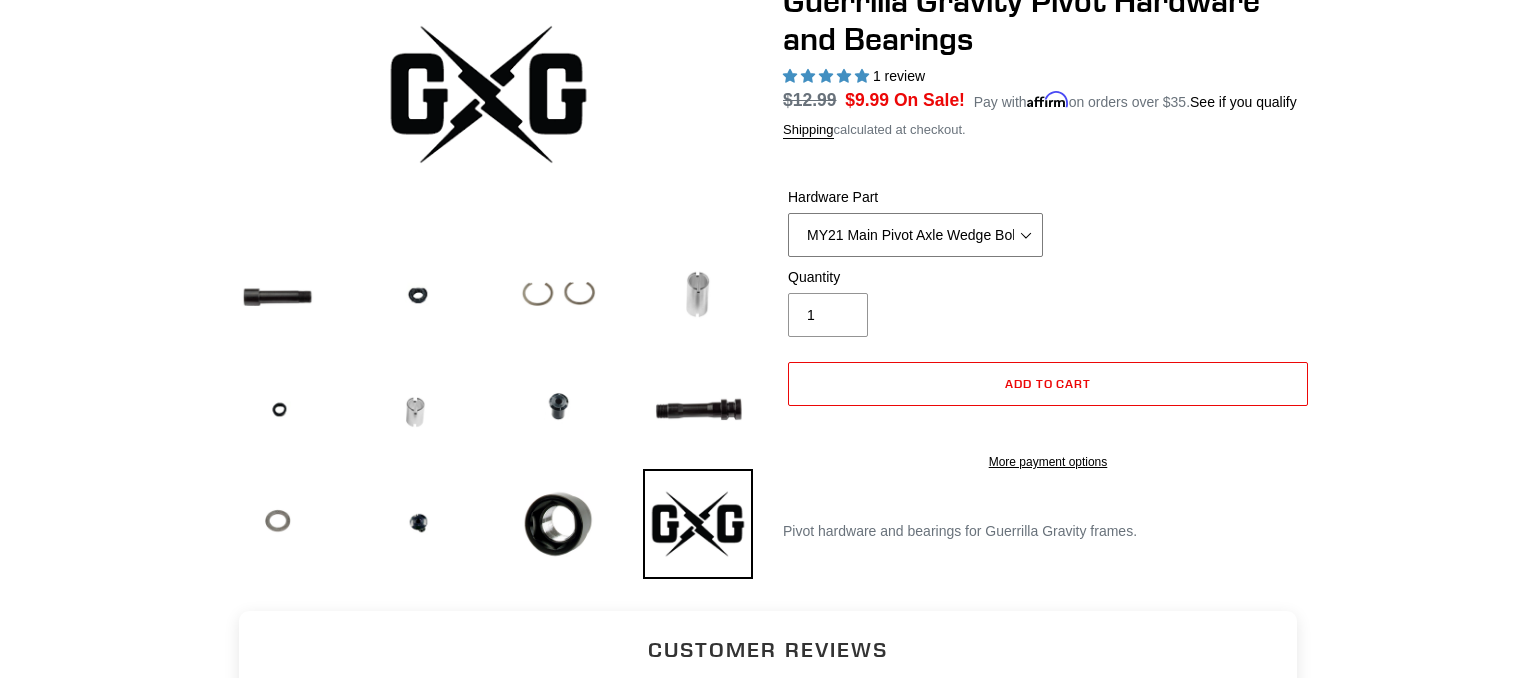 click on "MY19+ Alloy Main Pivot Pinch Nut
MY19+ Main Pivot Bearing
MY19+ Rocker Pivot Axle
MY21 Main Pivot Axle Nut
MY21 Main Pivot Axle Wedge Bolt
MY21 Seatstay/Swingarm Pivot Bolt
Alloy SS 3/4" O ring
Alloy Swingarm Main Pivot Axle
Alloy Swingarm Pivot Pinch Bolt
Igus Bushing - Pack of 4
Lower Seatstay Pivot Retainer Ring - Pack of 2
Main Pivot Bearing Spacer
Revved Seatstay D Nut O-ring" at bounding box center (915, 235) 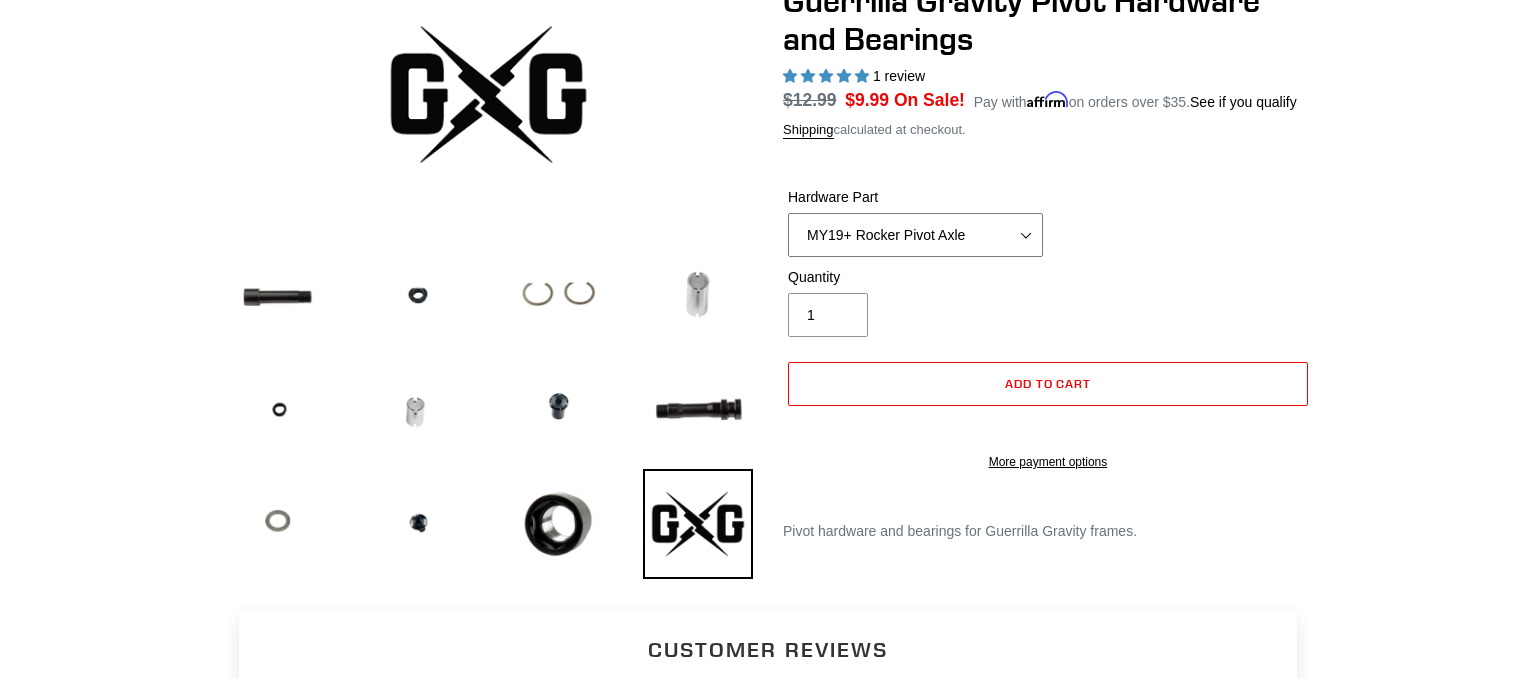 click on "MY19+ Rocker Pivot Axle" at bounding box center [0, 0] 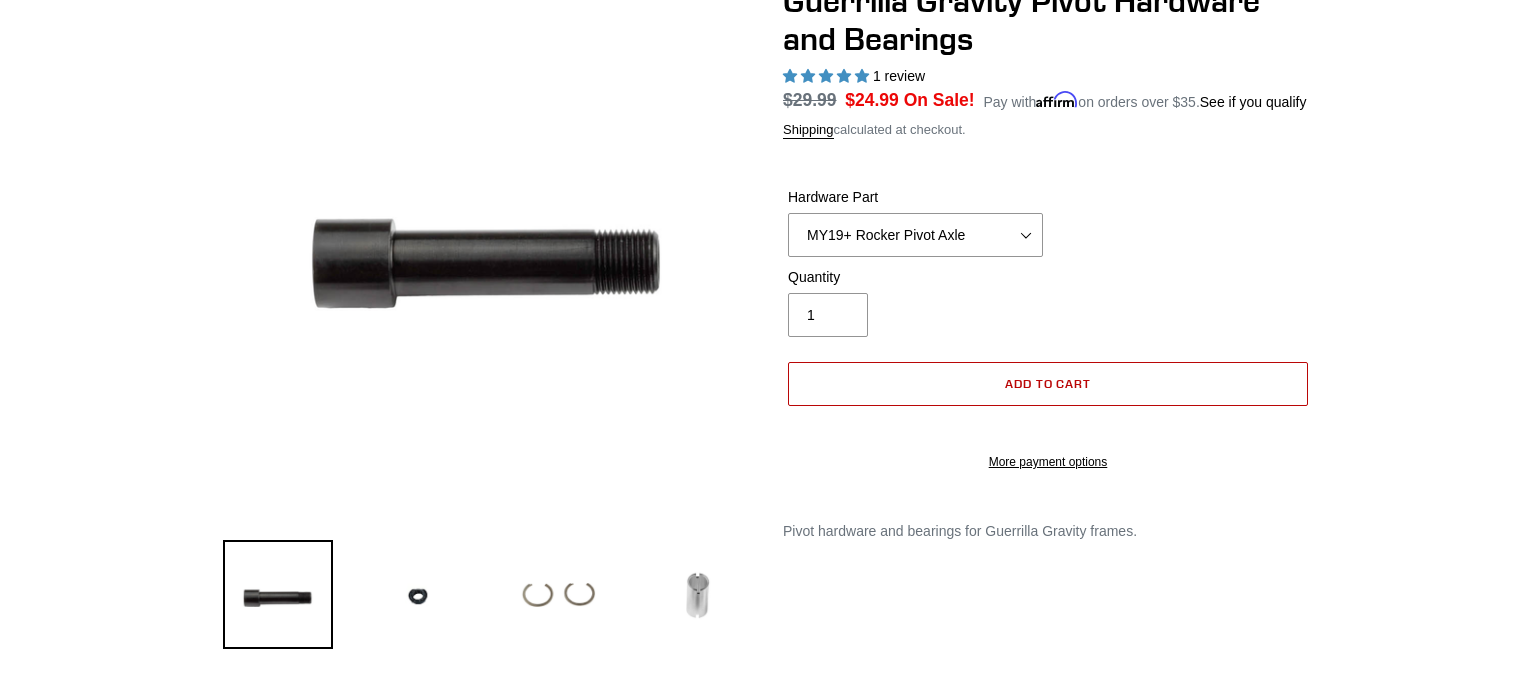 click on "Add to cart" at bounding box center (1048, 383) 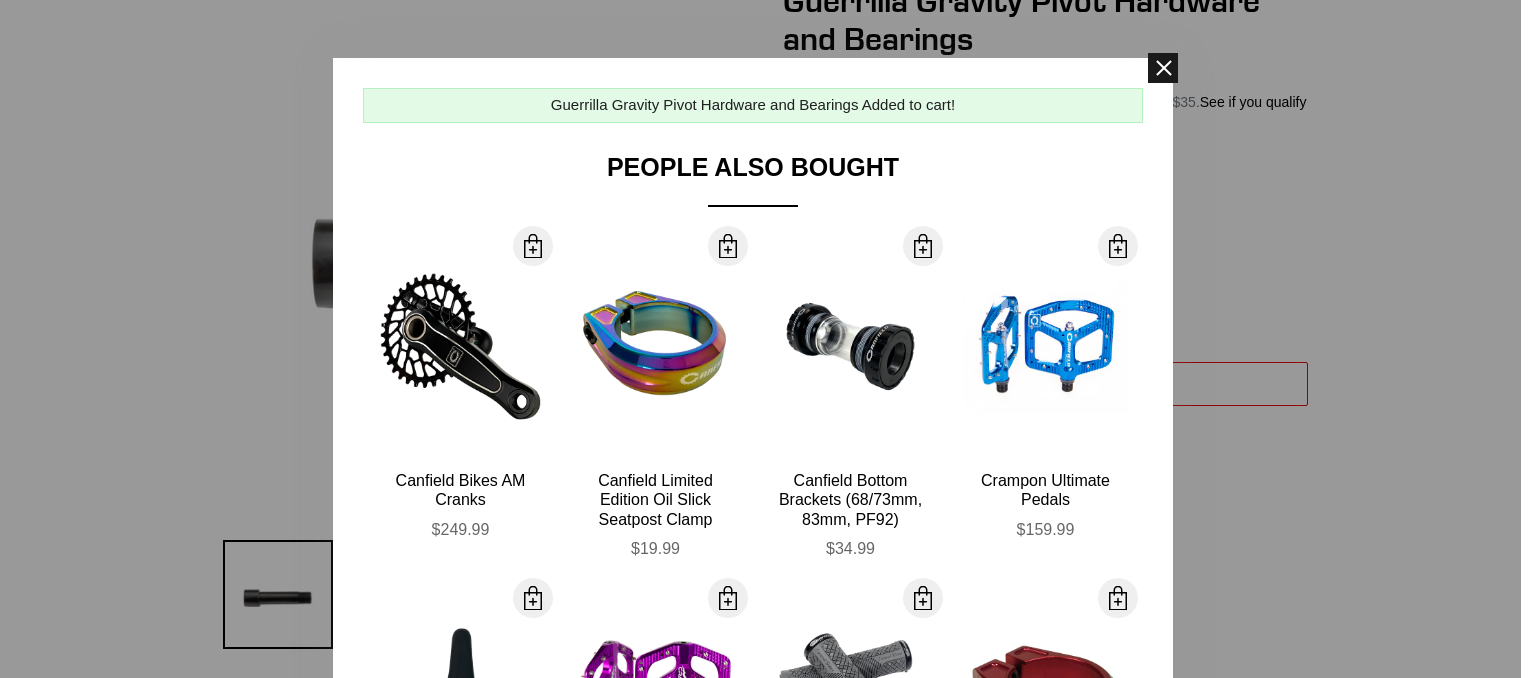 click at bounding box center (1163, 68) 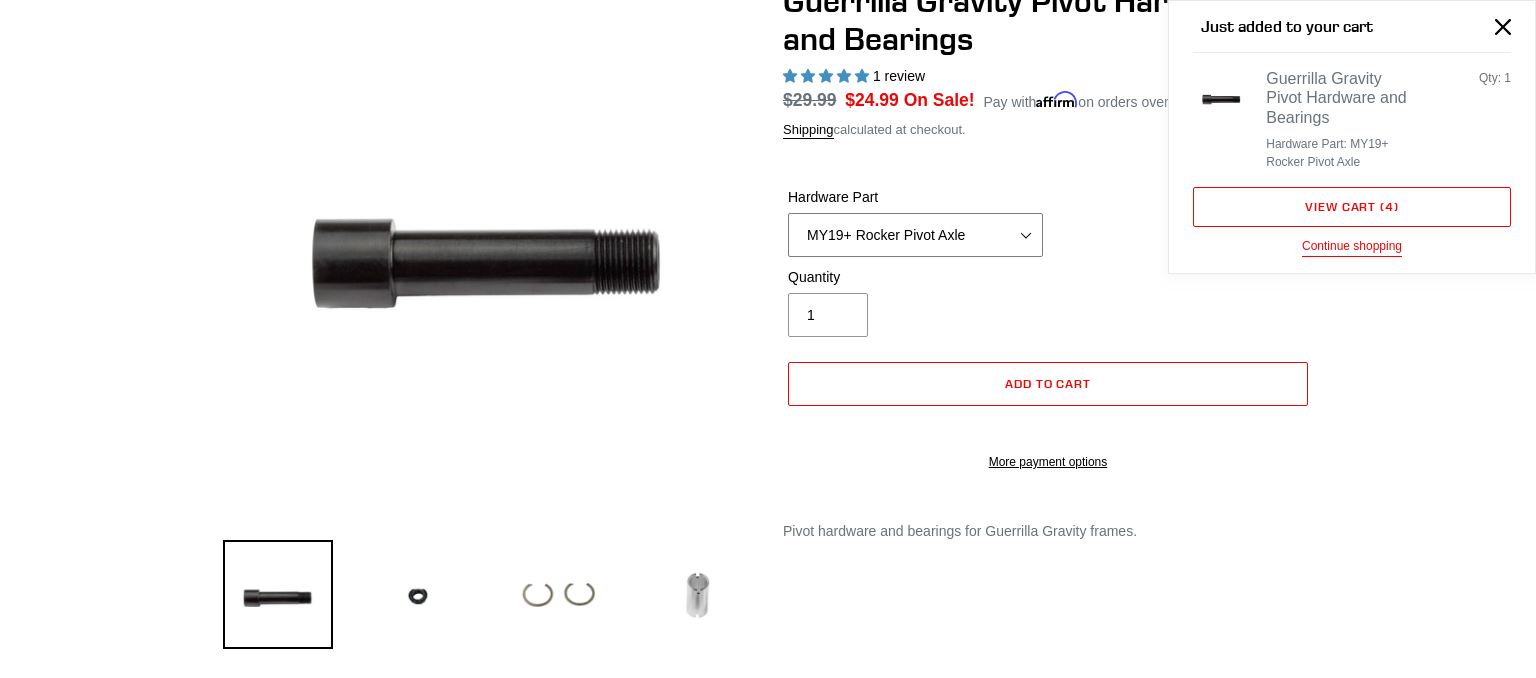 click on "MY19+ Alloy Main Pivot Pinch Nut
MY19+ Main Pivot Bearing
MY19+ Rocker Pivot Axle
MY21 Main Pivot Axle Nut
MY21 Main Pivot Axle Wedge Bolt
MY21 Seatstay/Swingarm Pivot Bolt
Alloy SS 3/4" O ring
Alloy Swingarm Main Pivot Axle
Alloy Swingarm Pivot Pinch Bolt
Igus Bushing - Pack of 4
Lower Seatstay Pivot Retainer Ring - Pack of 2
Main Pivot Bearing Spacer
Revved Seatstay D Nut O-ring" at bounding box center (915, 235) 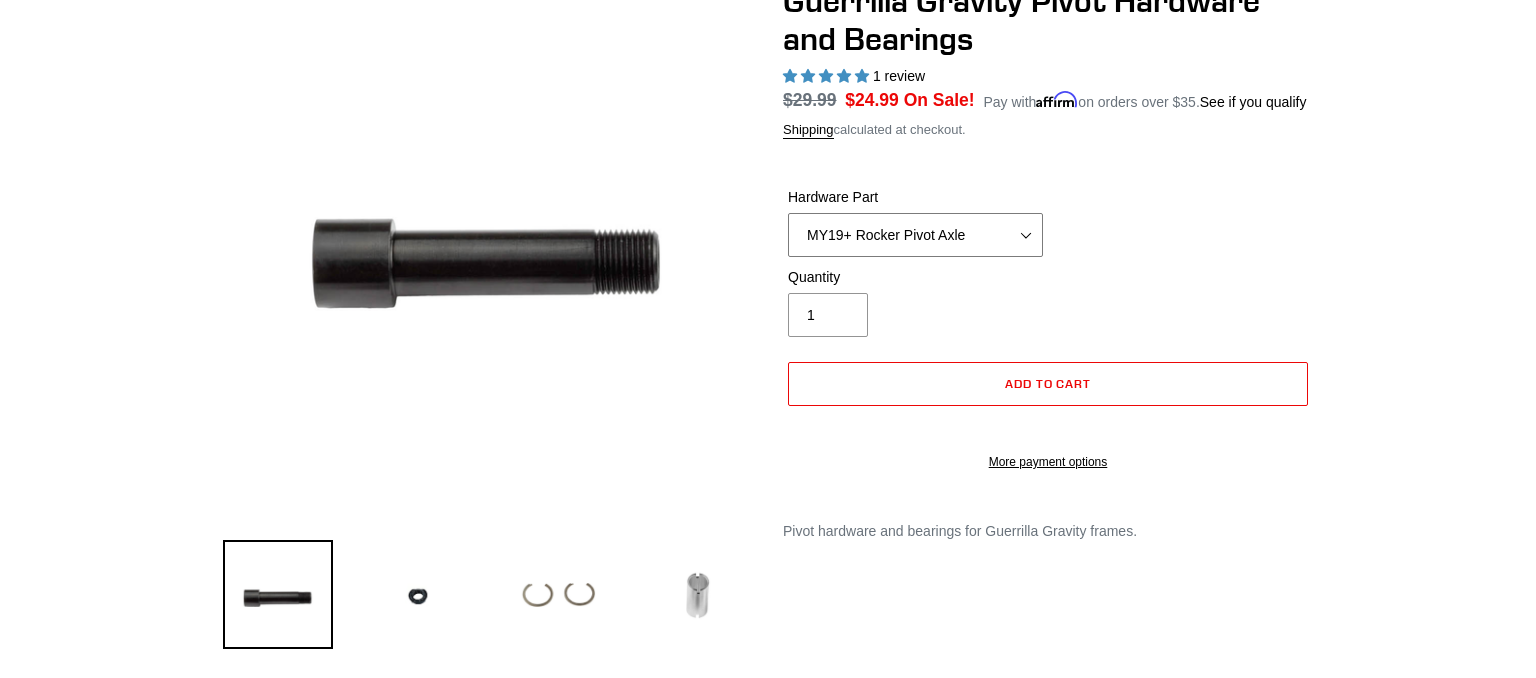select on "Alloy Swingarm Main Pivot Axle" 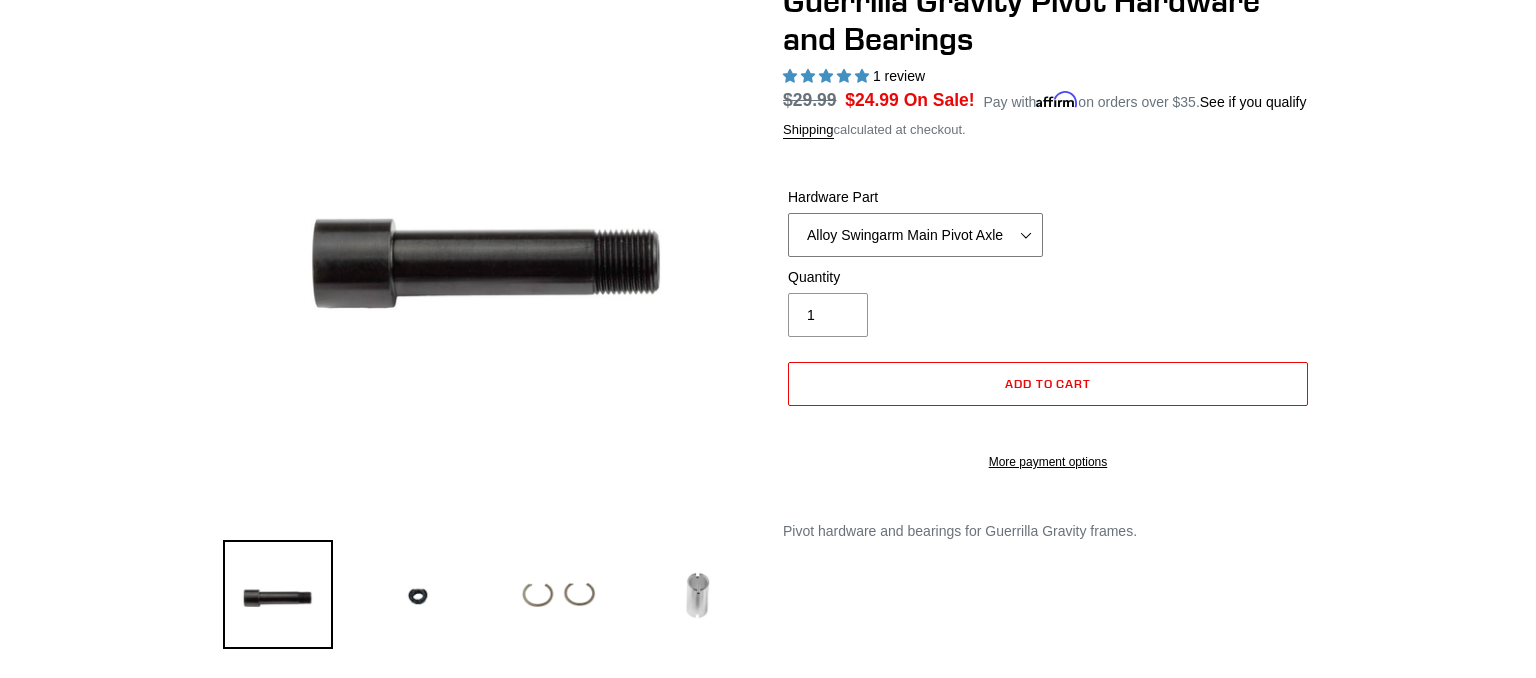 click on "Alloy Swingarm Main Pivot Axle" 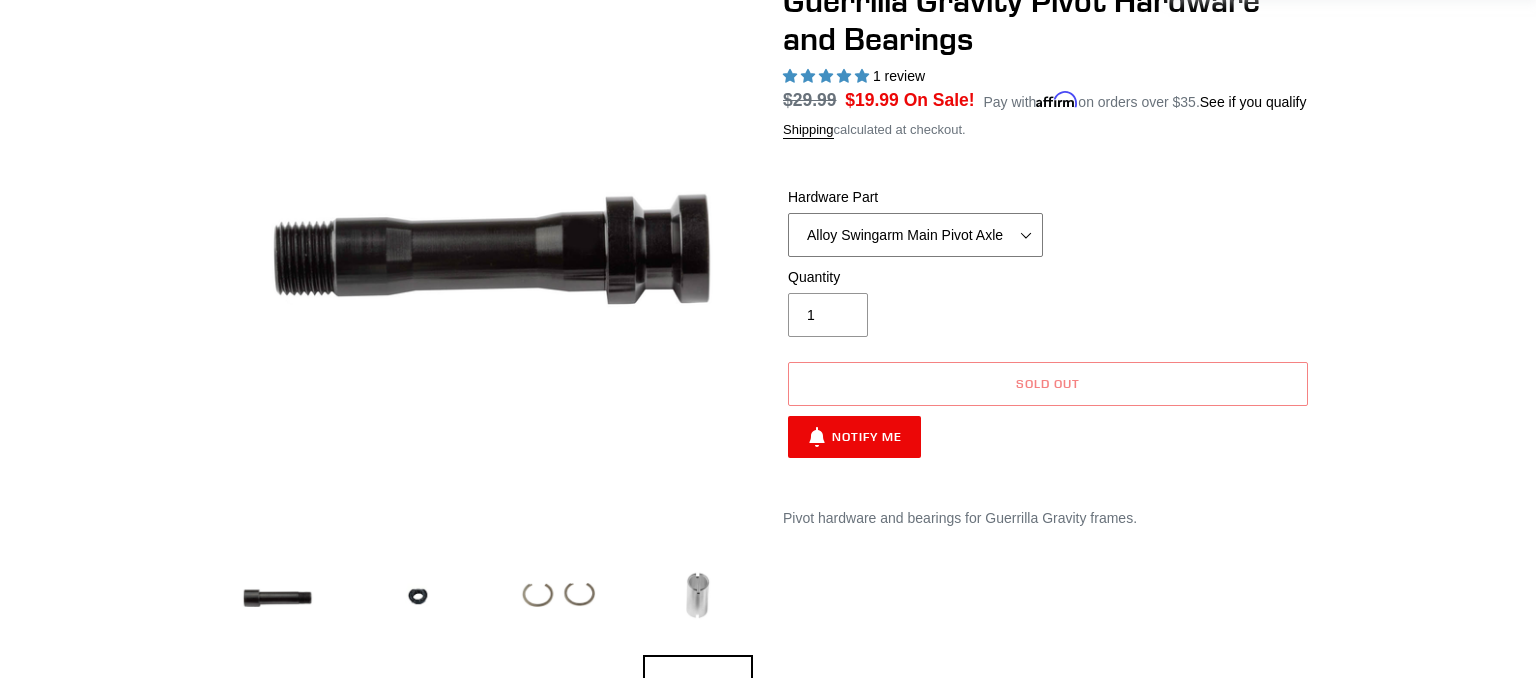 scroll, scrollTop: 0, scrollLeft: 0, axis: both 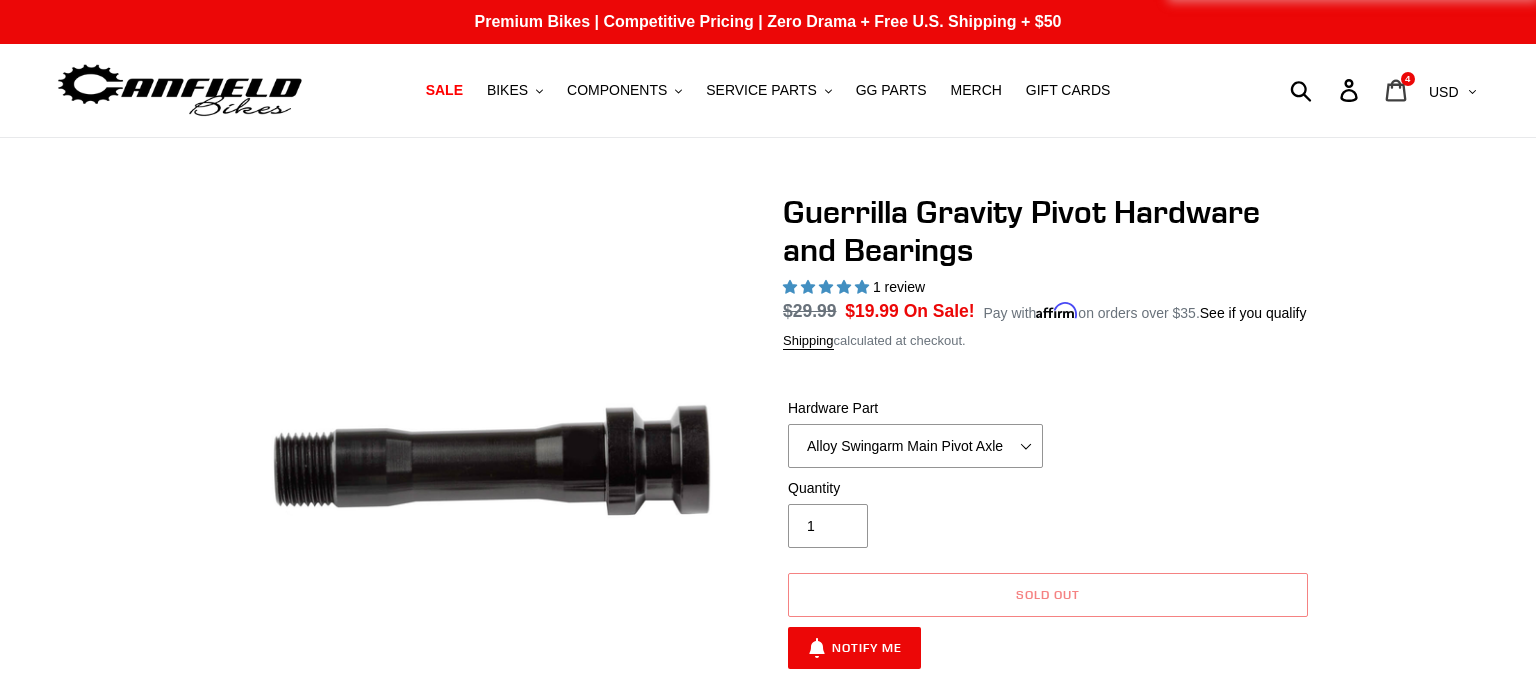 click 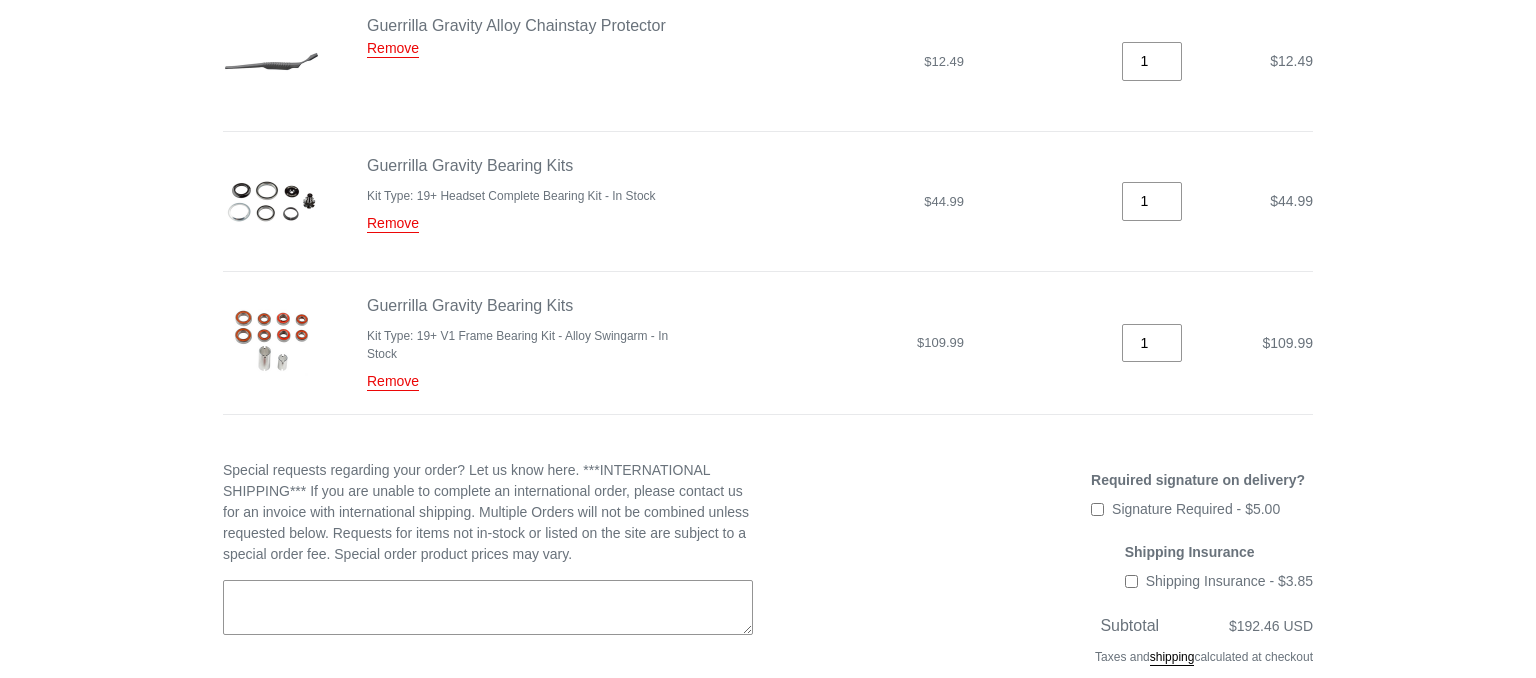 scroll, scrollTop: 422, scrollLeft: 0, axis: vertical 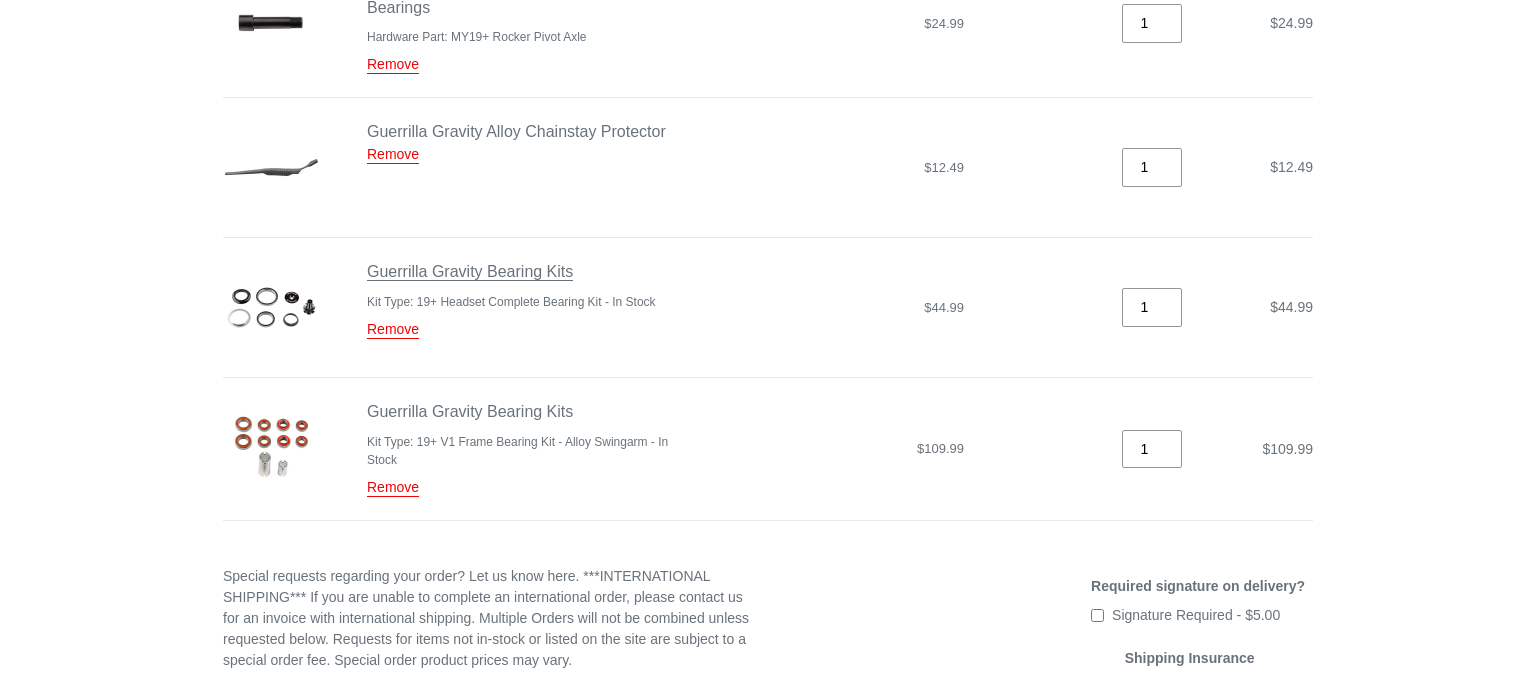 click on "Guerrilla Gravity Bearing Kits" at bounding box center [470, 272] 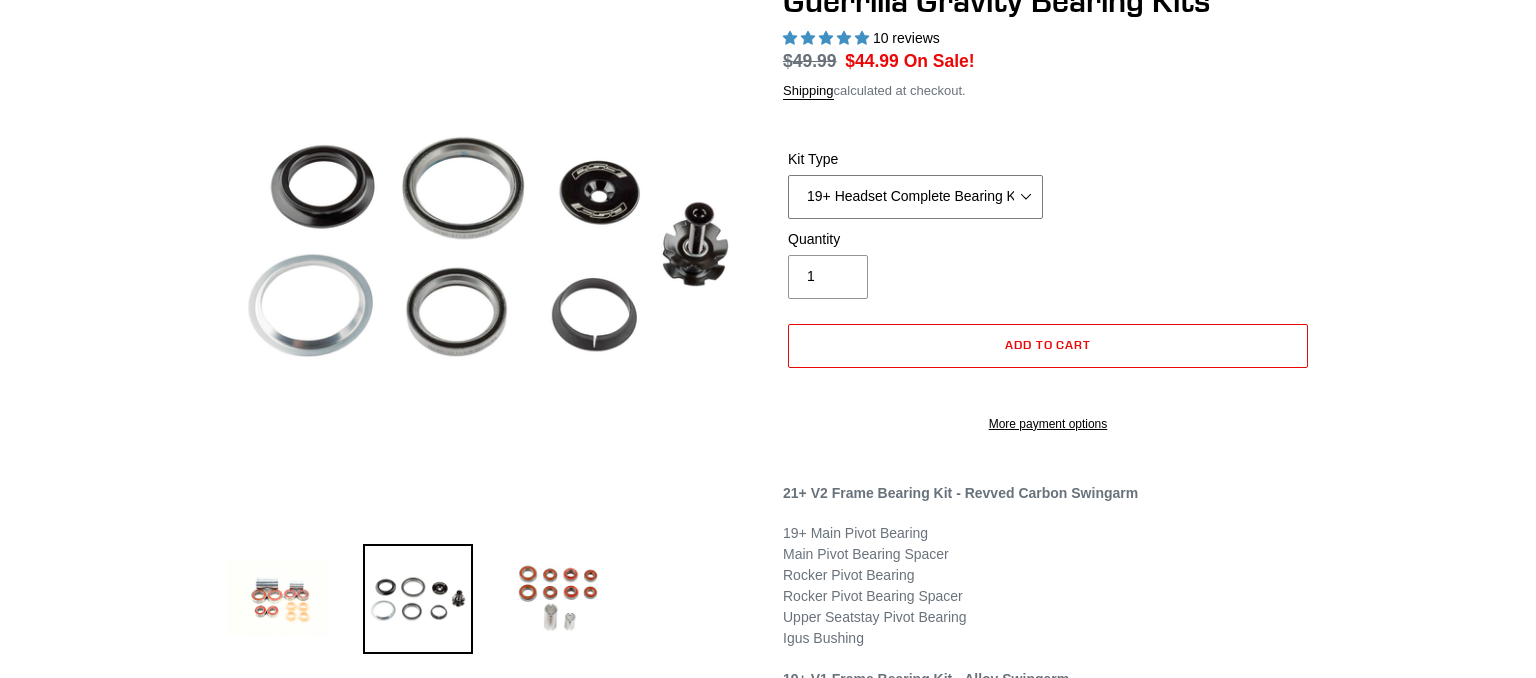 select on "highest-rating" 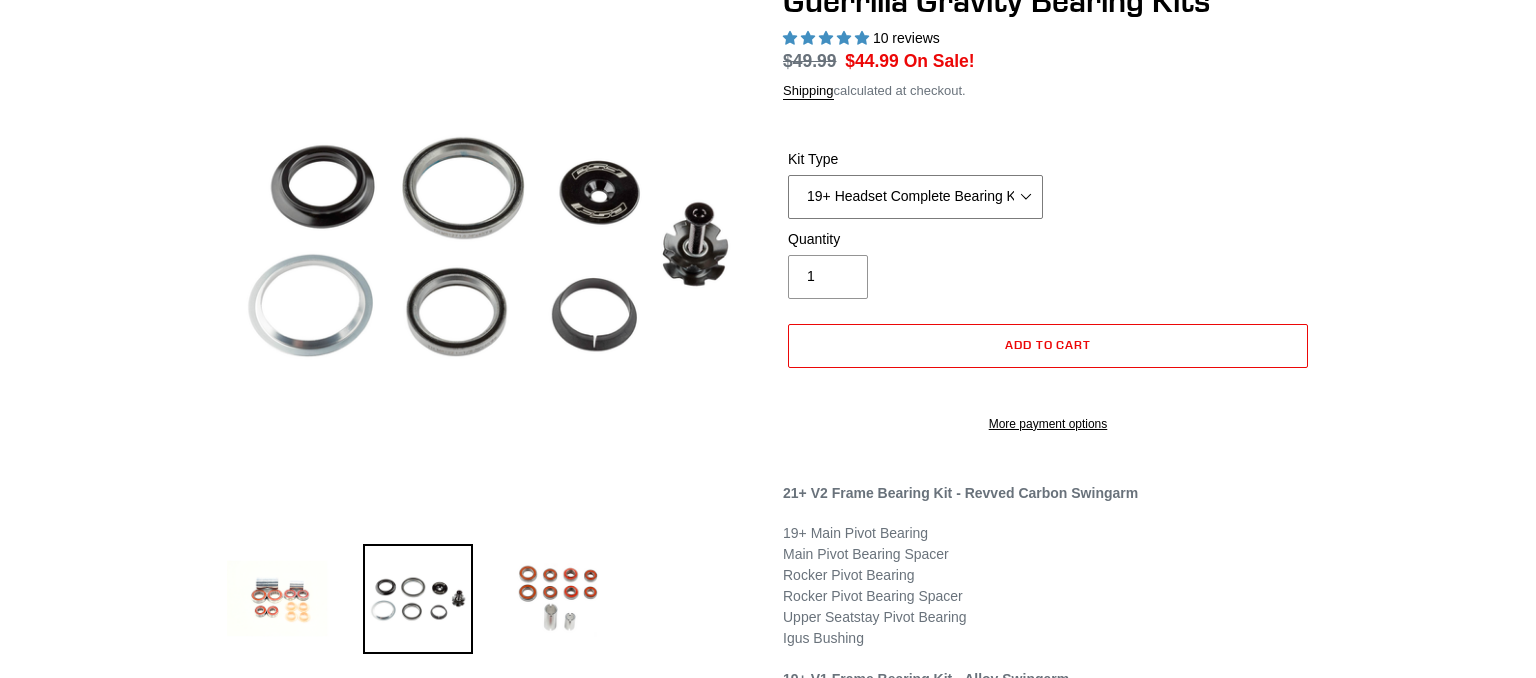 scroll, scrollTop: 211, scrollLeft: 0, axis: vertical 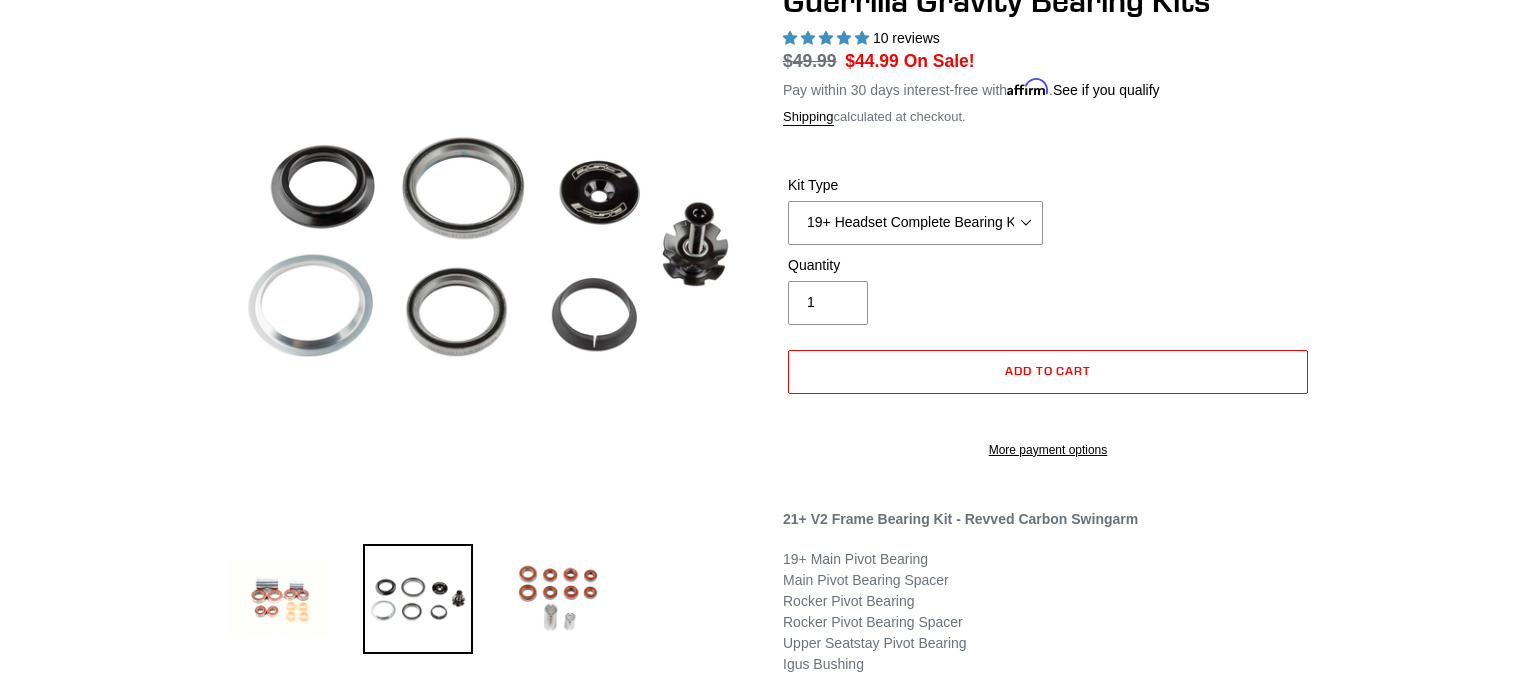 click on "Guerrilla Gravity Bearing Kits
10 reviews
Regular price
/" at bounding box center (768, 545) 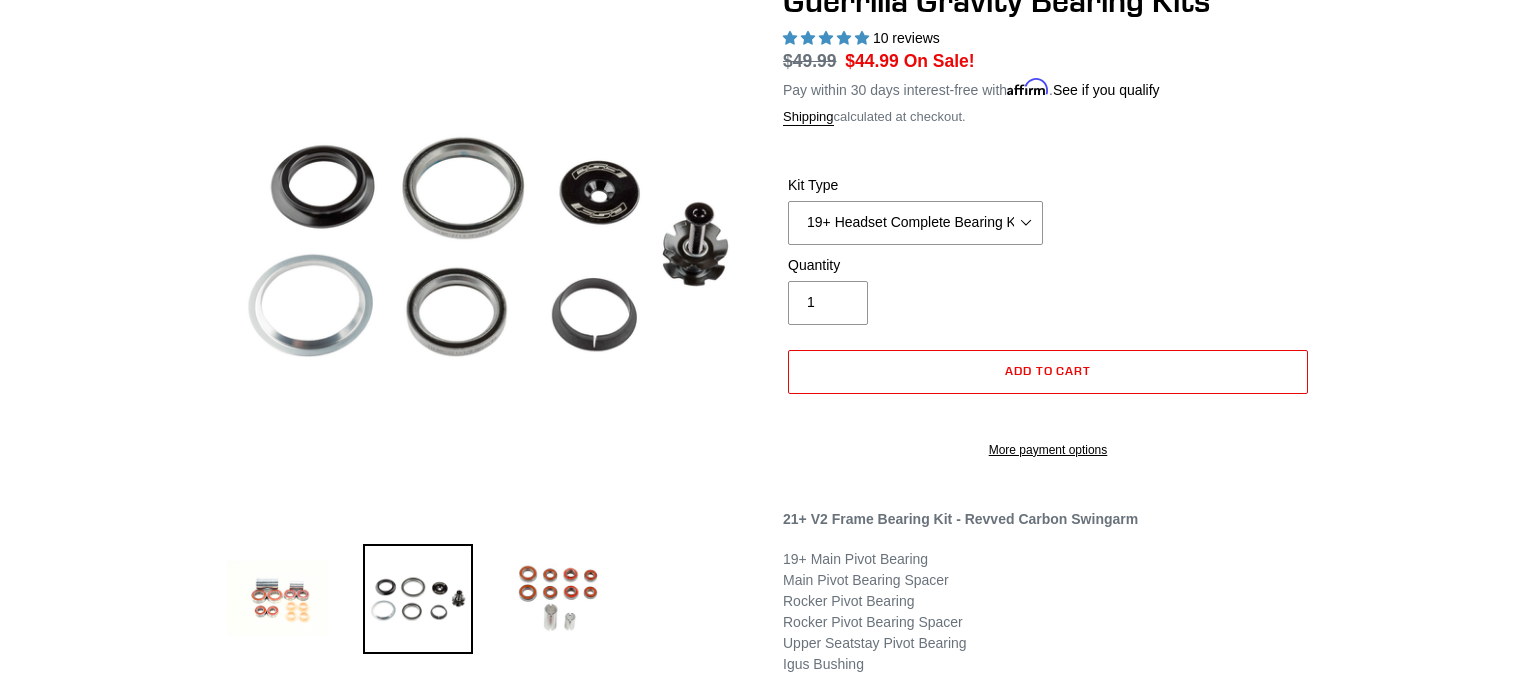 scroll, scrollTop: 0, scrollLeft: 0, axis: both 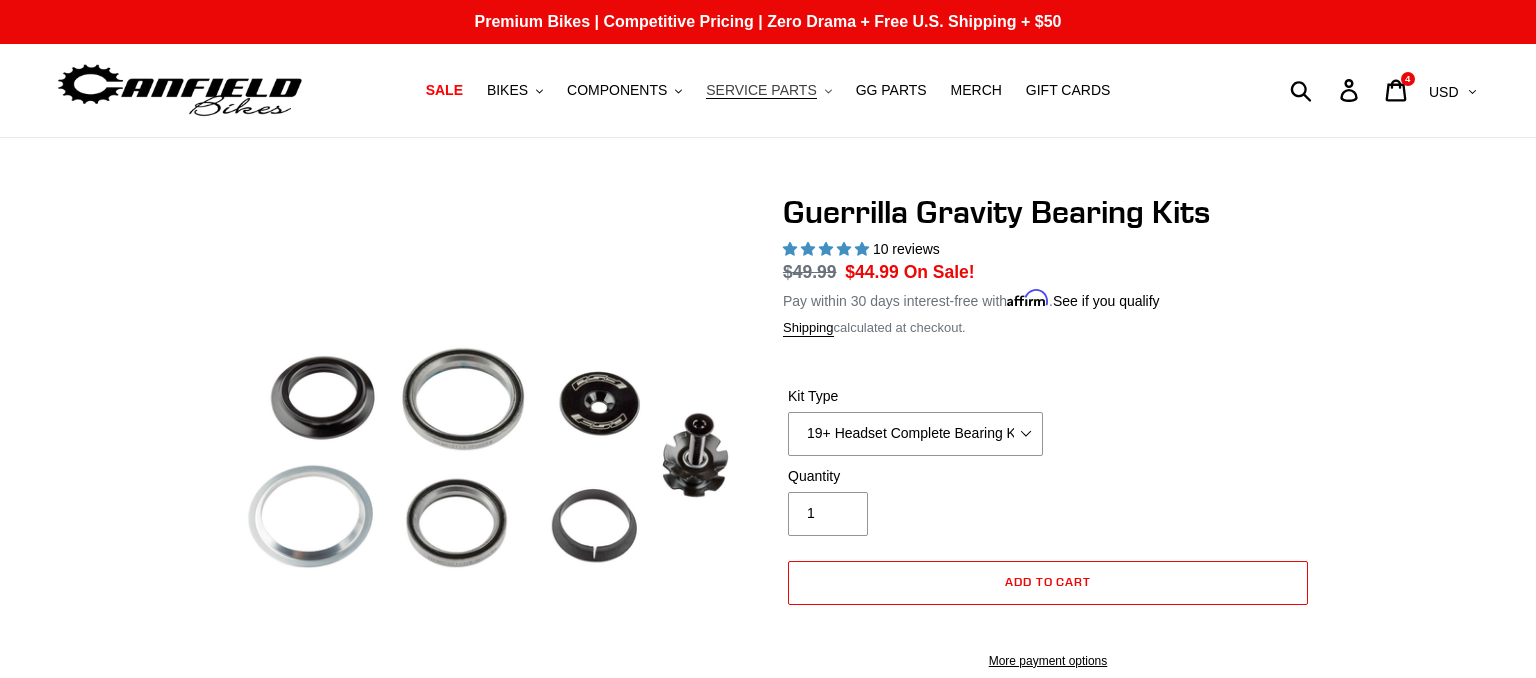 click on "SERVICE PARTS" at bounding box center [761, 90] 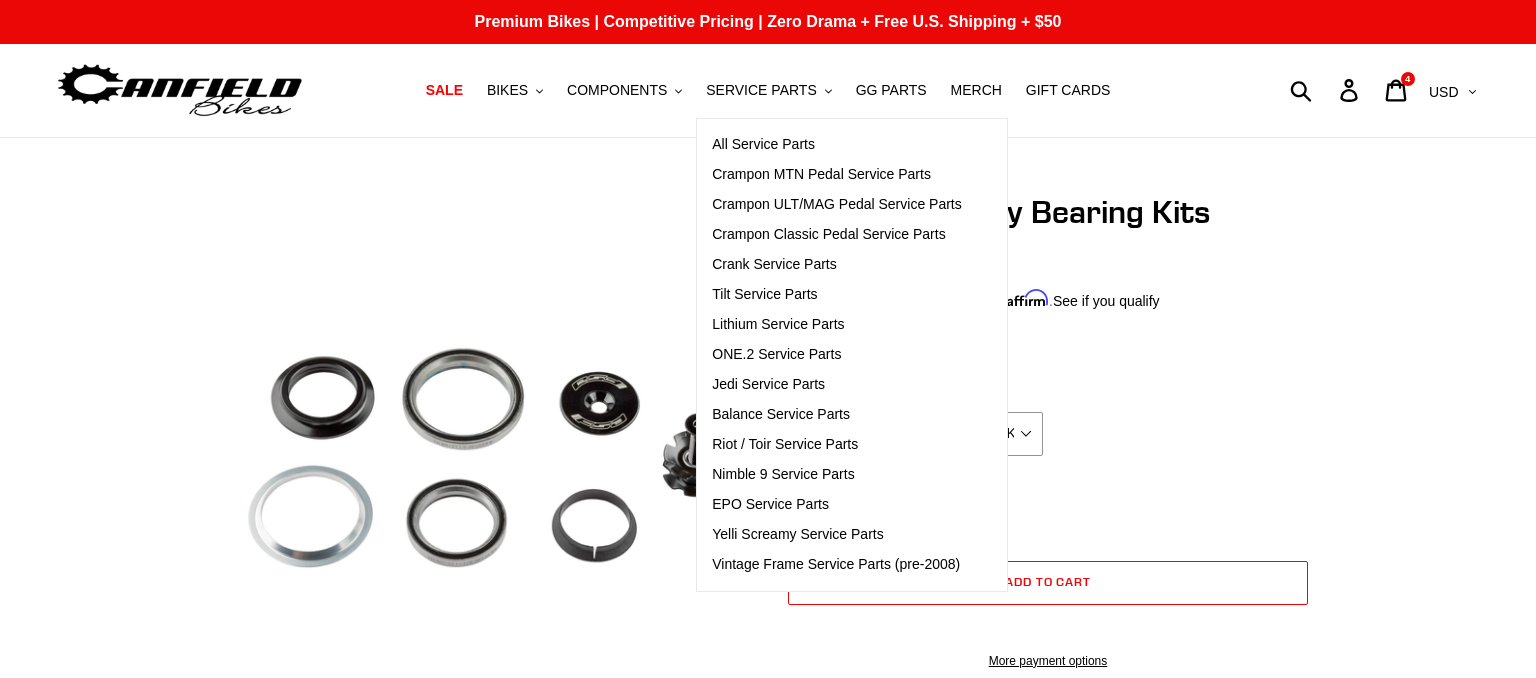 click on "SALE
BIKES .cls-1{fill:#231f20}
SHOP ALL BIKES
SHOP DEMO BIKES - On SALE Now!
JEDI - DH Race 29
ONE.2 - DH/Freeride 29
LITHIUM - AM/Enduro 29
BALANCE - AM/Enduro 27.5
Pedals" at bounding box center (768, 90) 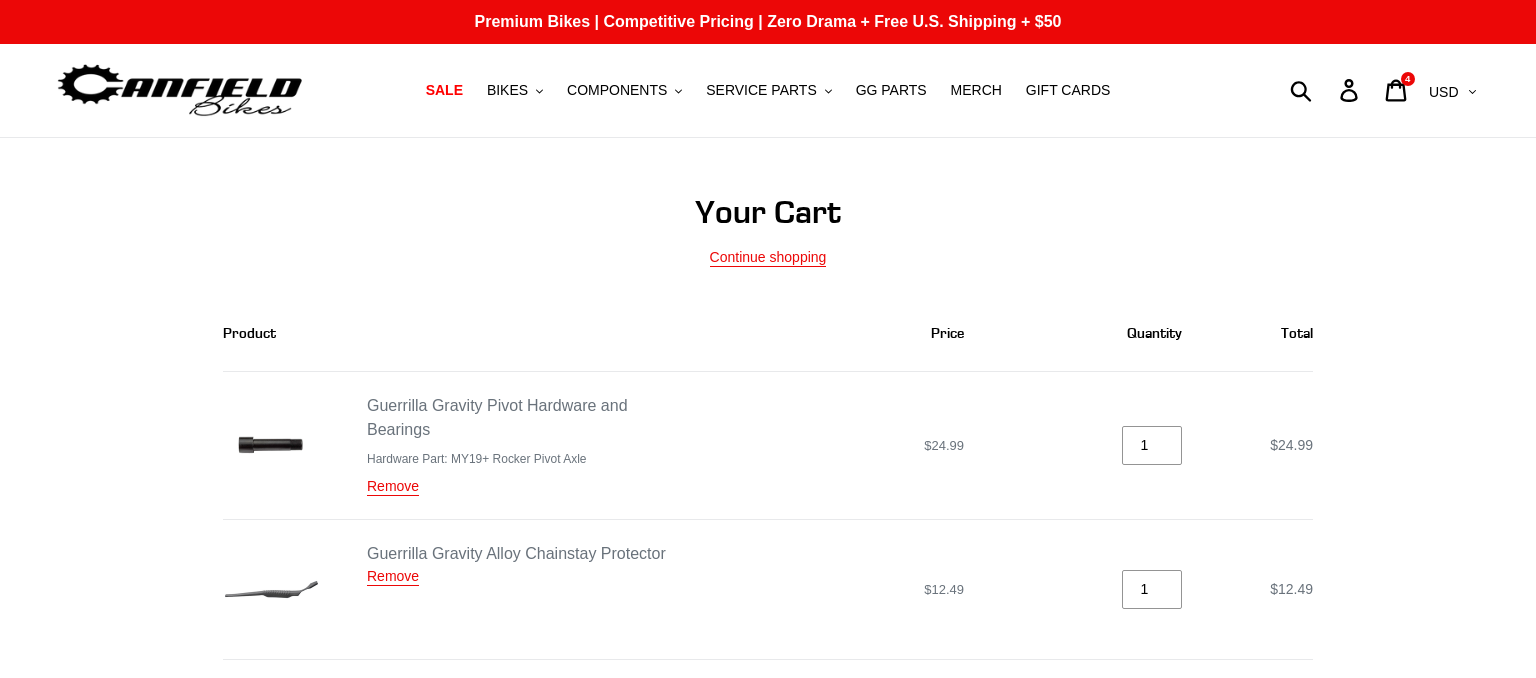 scroll, scrollTop: 422, scrollLeft: 0, axis: vertical 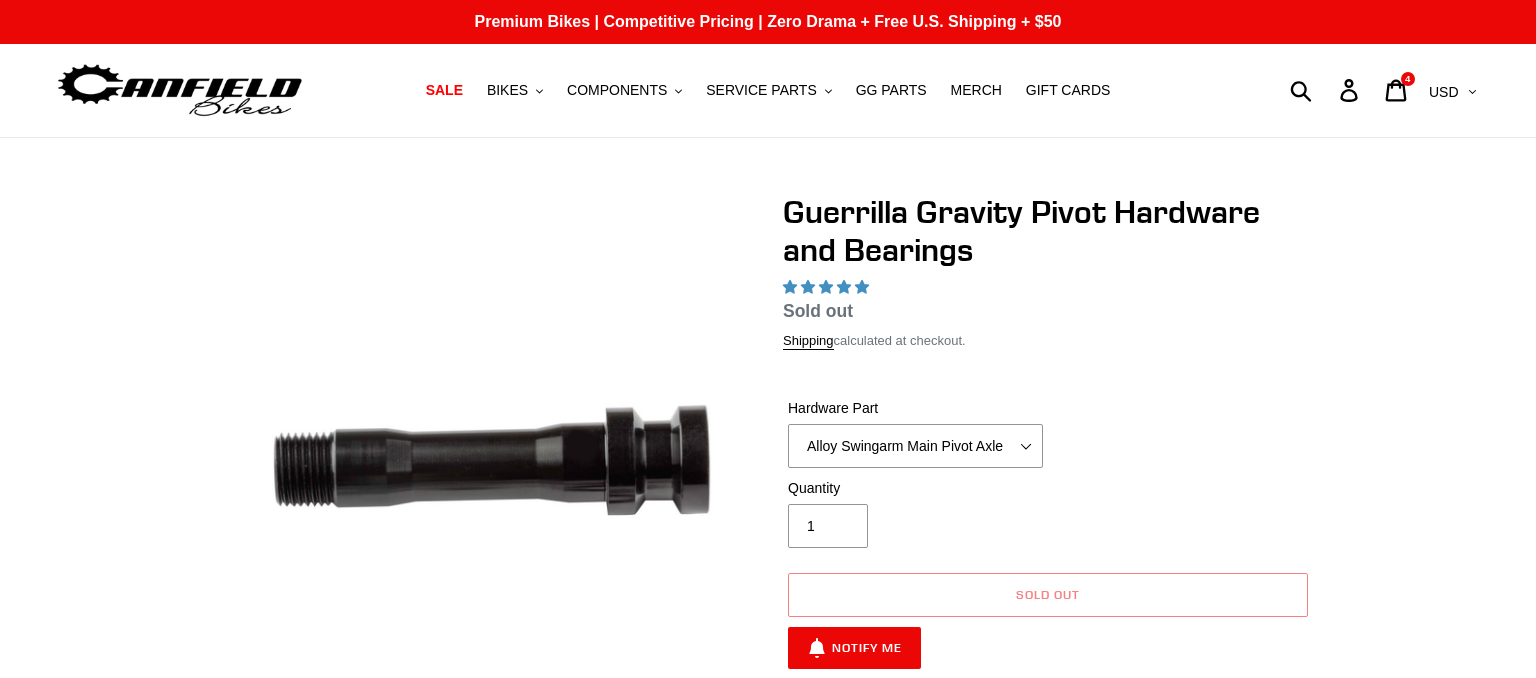 select on "highest-rating" 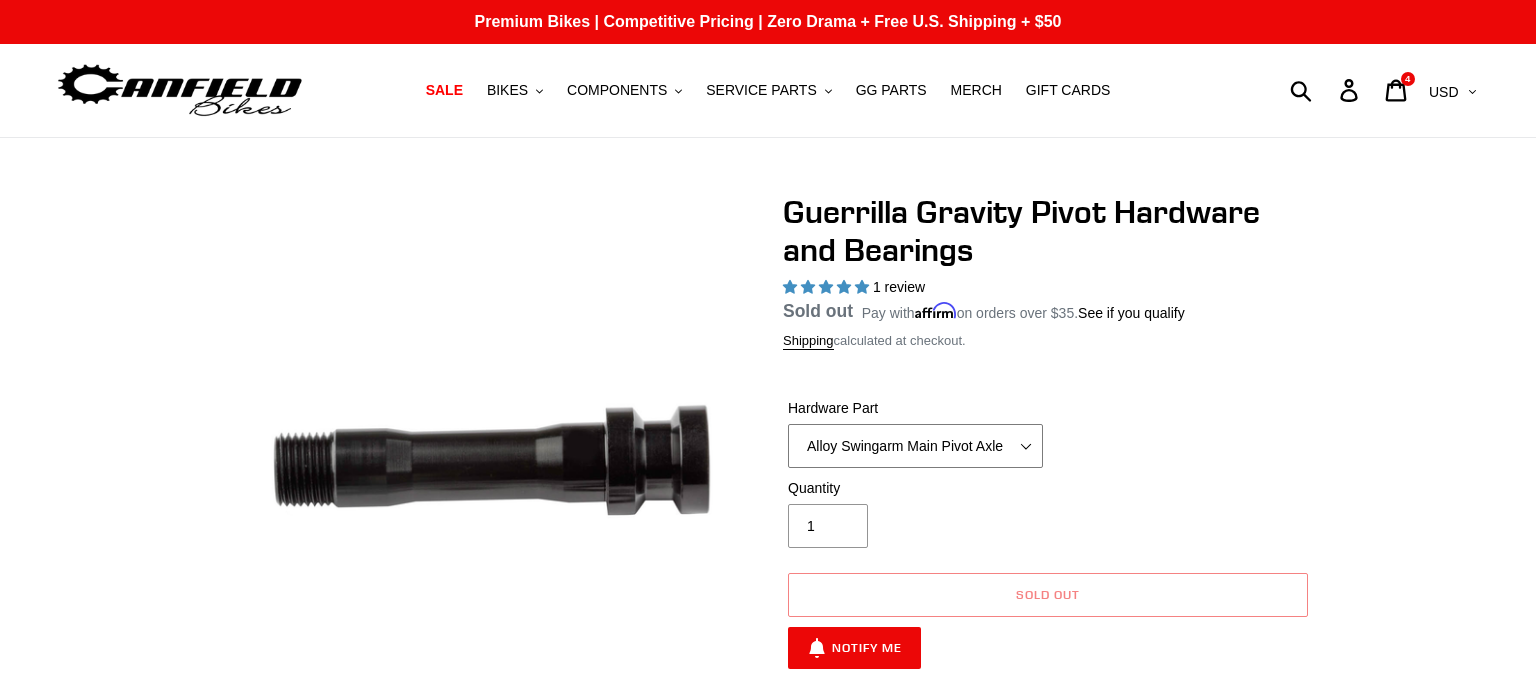 click on "MY19+ Alloy Main Pivot Pinch Nut
MY19+ Main Pivot Bearing
MY19+ Rocker Pivot Axle
MY21 Main Pivot Axle Nut
MY21 Main Pivot Axle Wedge Bolt
MY21 Seatstay/Swingarm Pivot Bolt
Alloy SS 3/4" O ring
Alloy Swingarm Main Pivot Axle
Alloy Swingarm Pivot Pinch Bolt
Igus Bushing - Pack of 4
Lower Seatstay Pivot Retainer Ring - Pack of 2
Main Pivot Bearing Spacer
Revved Seatstay D Nut O-ring" at bounding box center [915, 446] 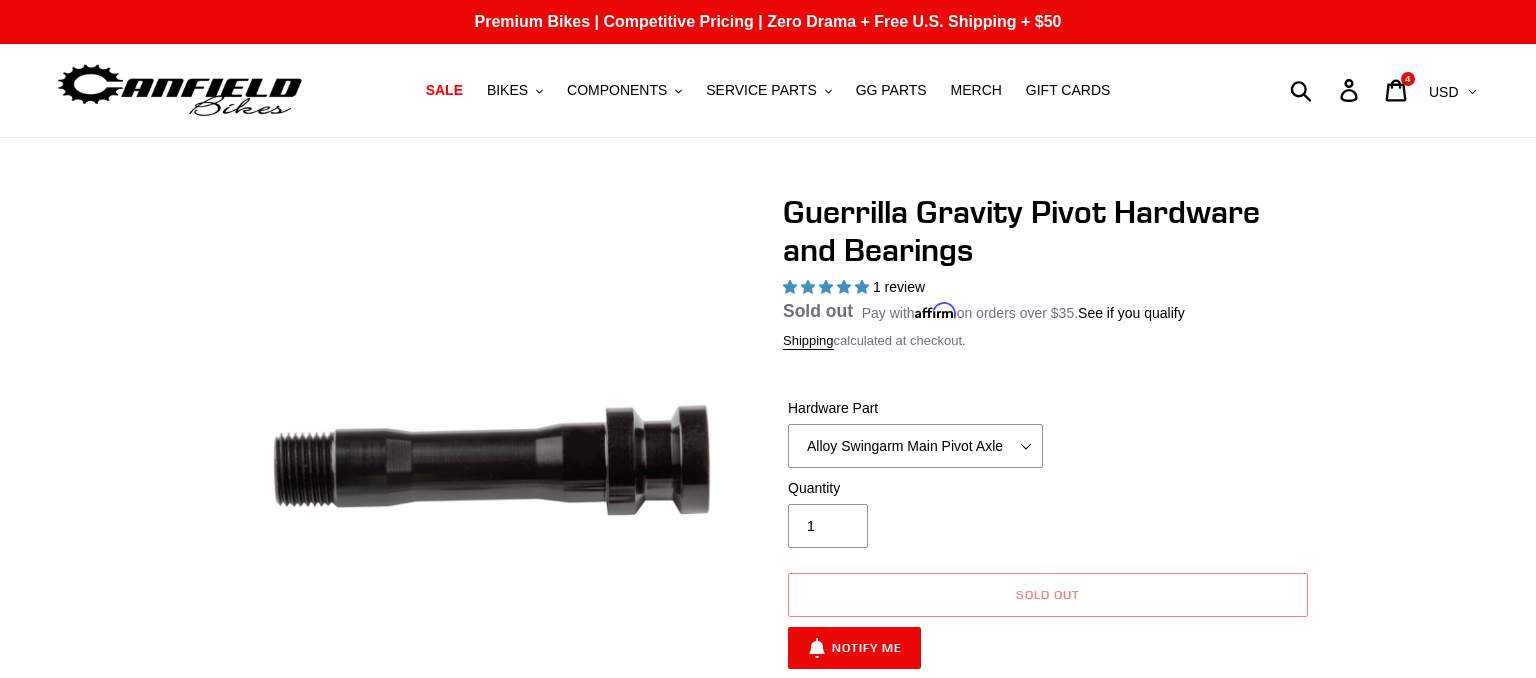 click at bounding box center [768, 646] 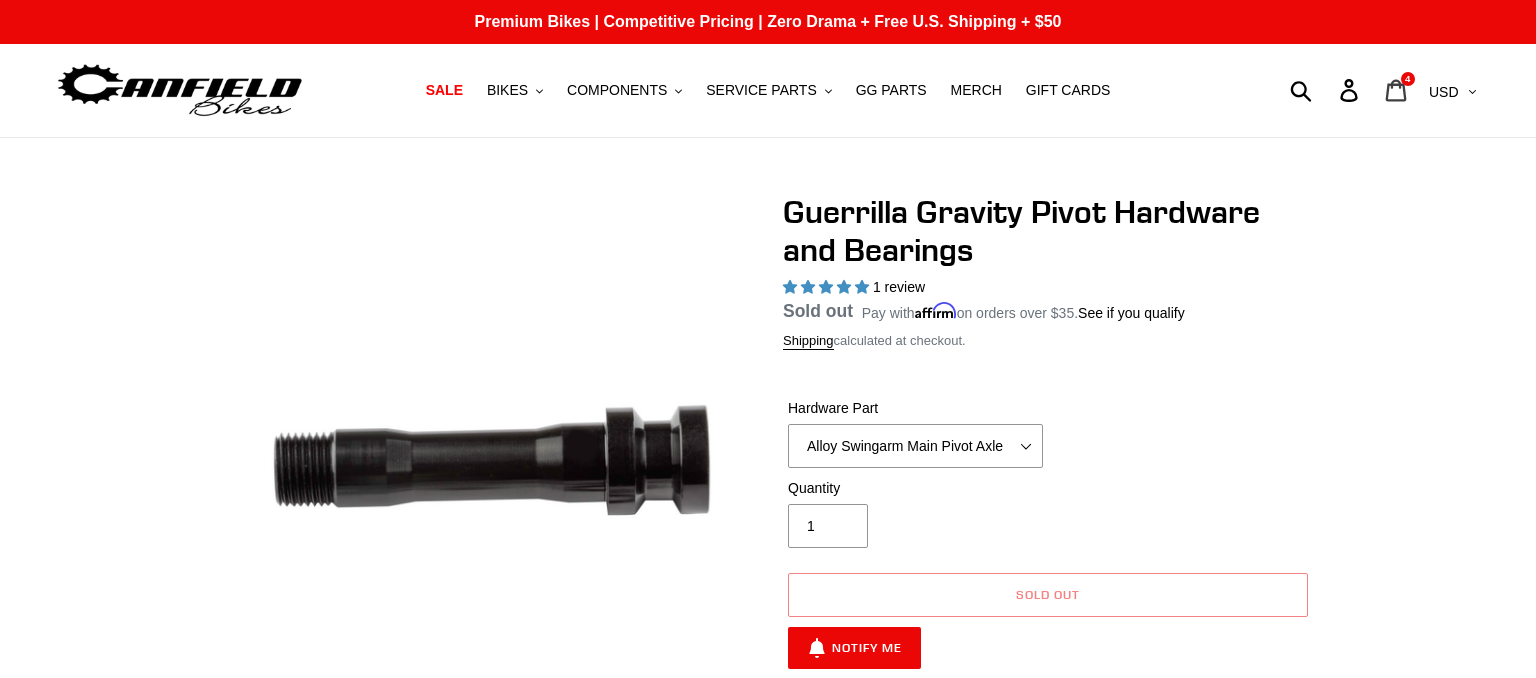 click 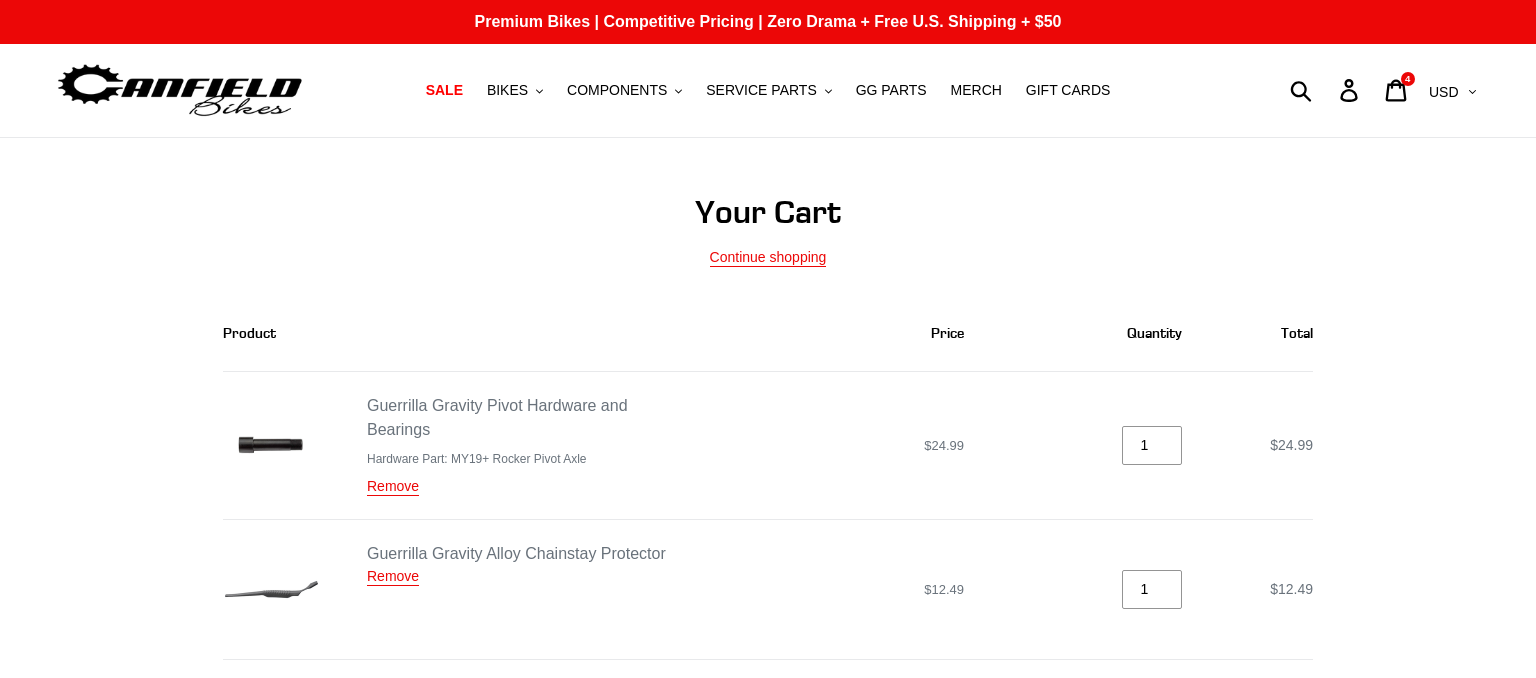 scroll, scrollTop: 528, scrollLeft: 0, axis: vertical 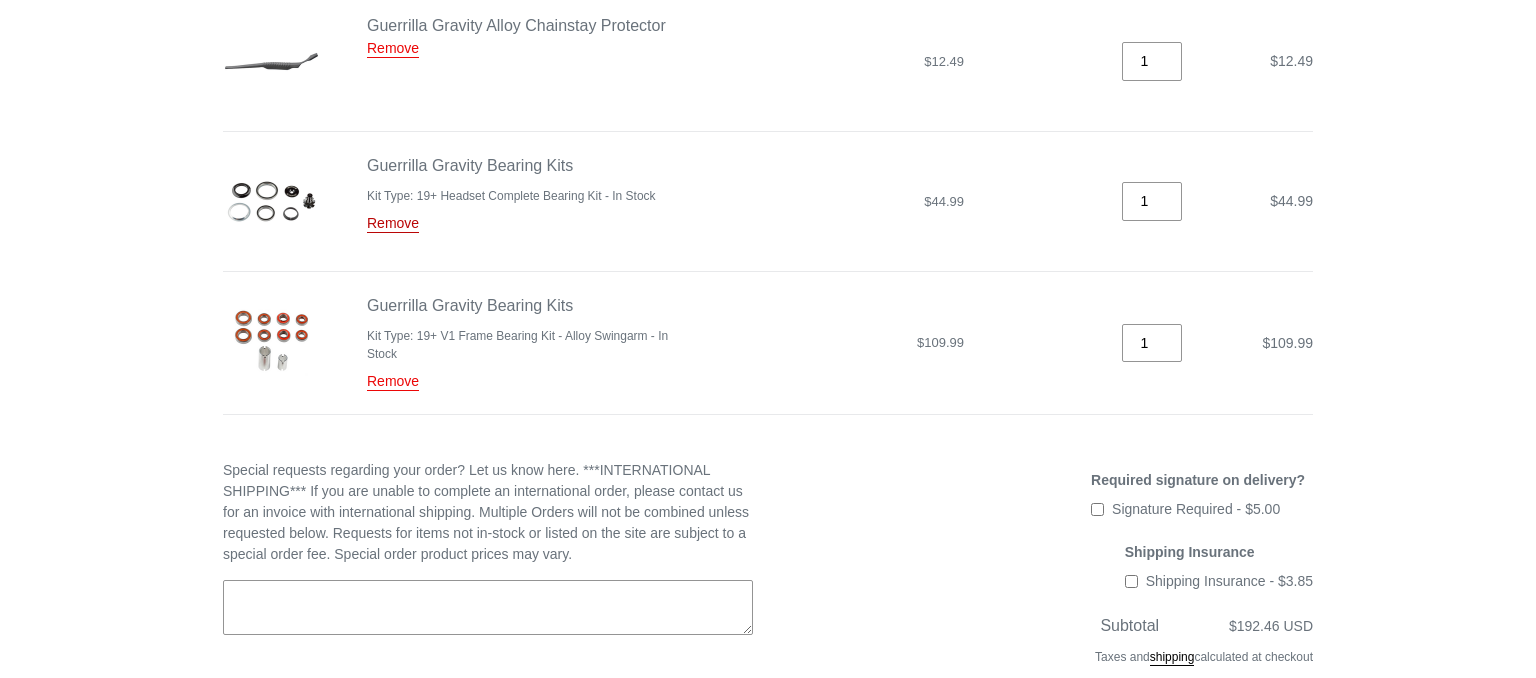 click on "Remove" at bounding box center [393, 224] 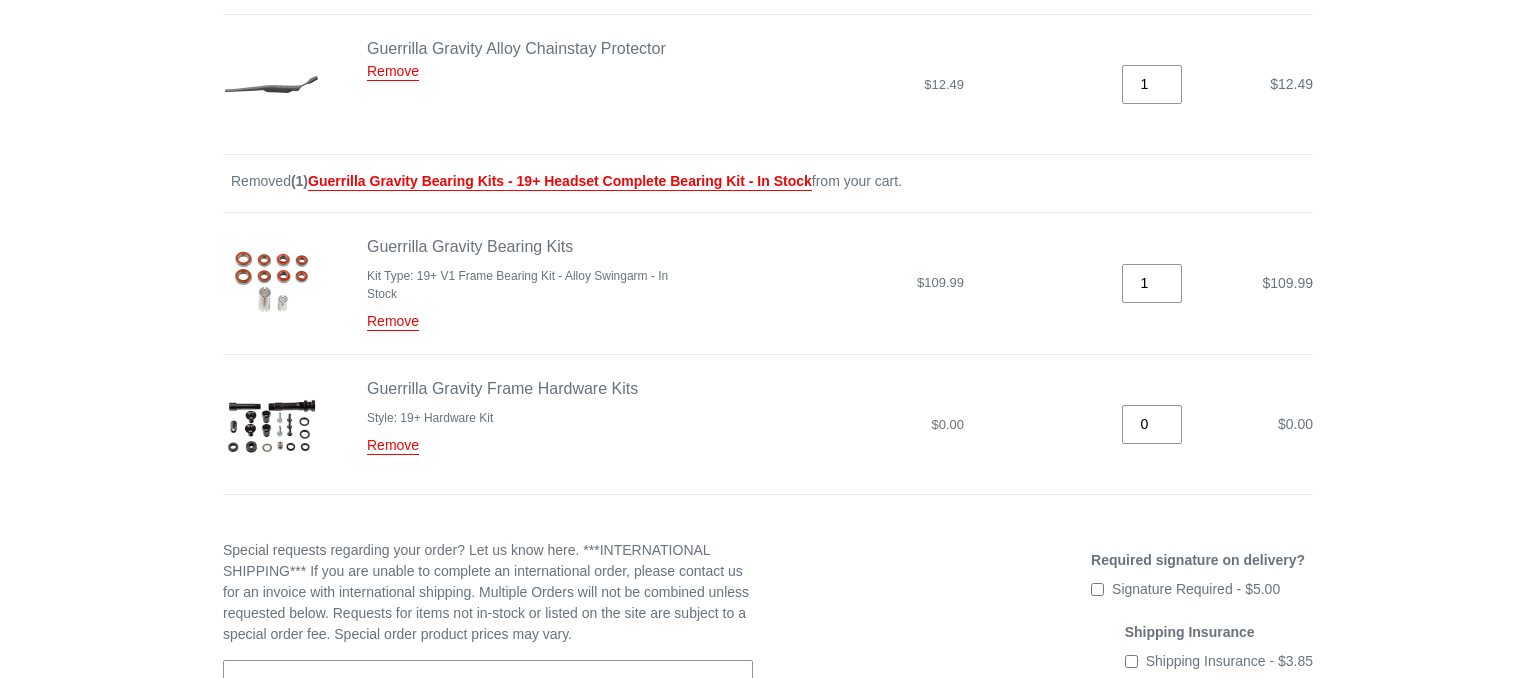 scroll, scrollTop: 528, scrollLeft: 0, axis: vertical 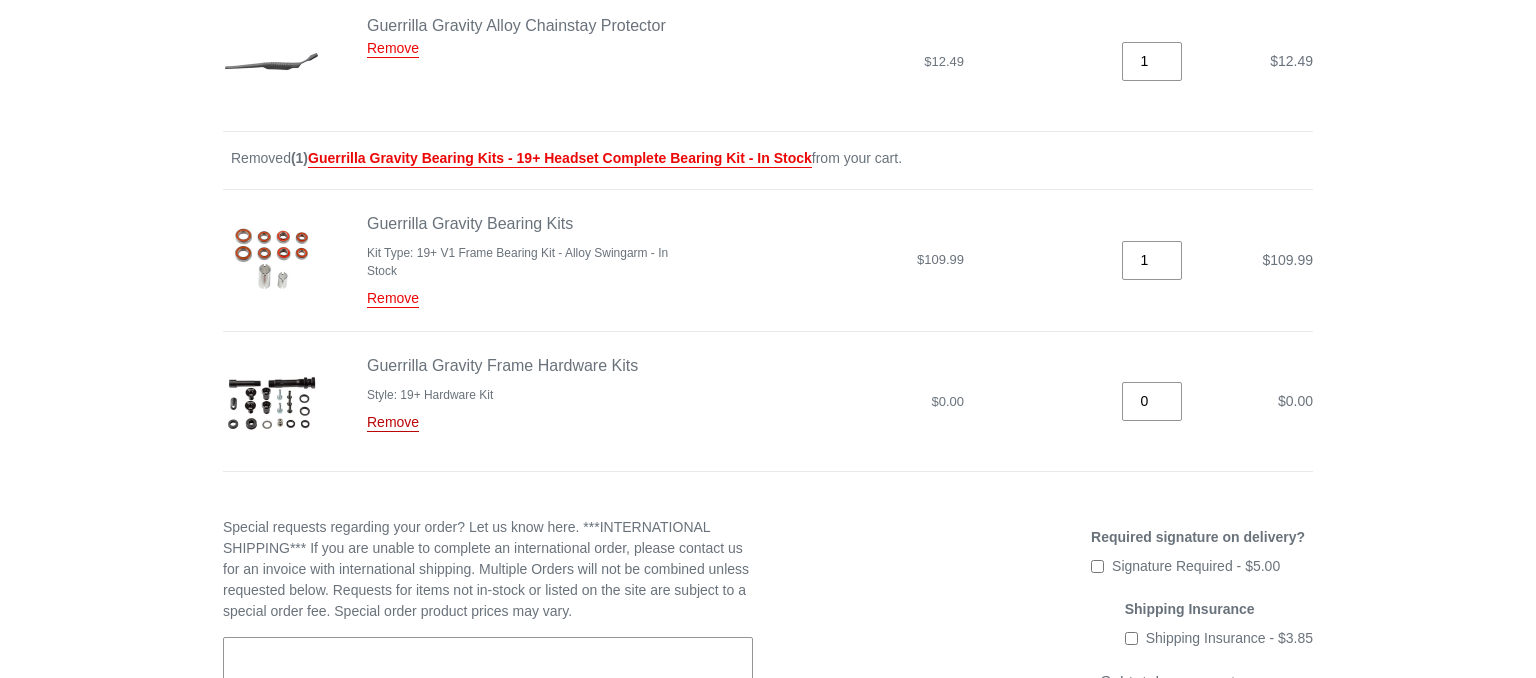 click on "Remove" at bounding box center [393, 423] 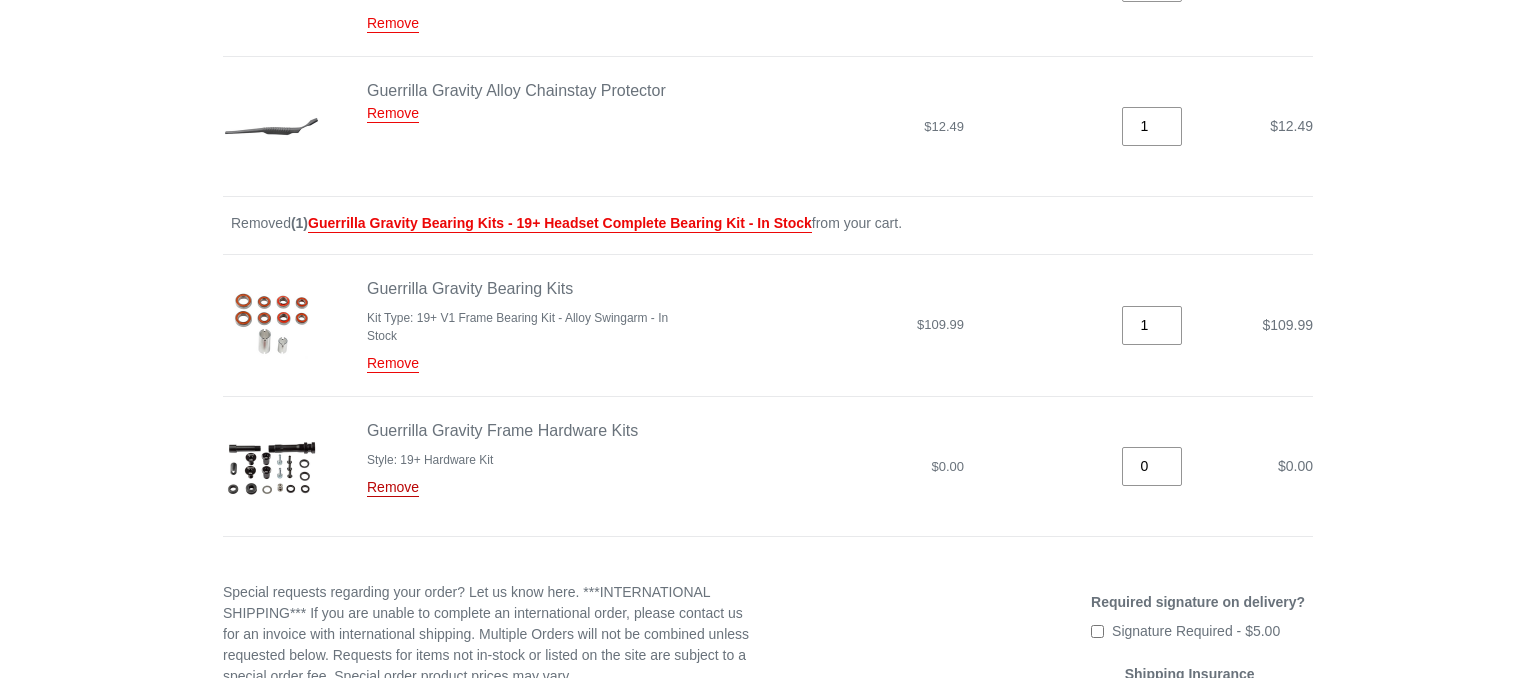 scroll, scrollTop: 422, scrollLeft: 0, axis: vertical 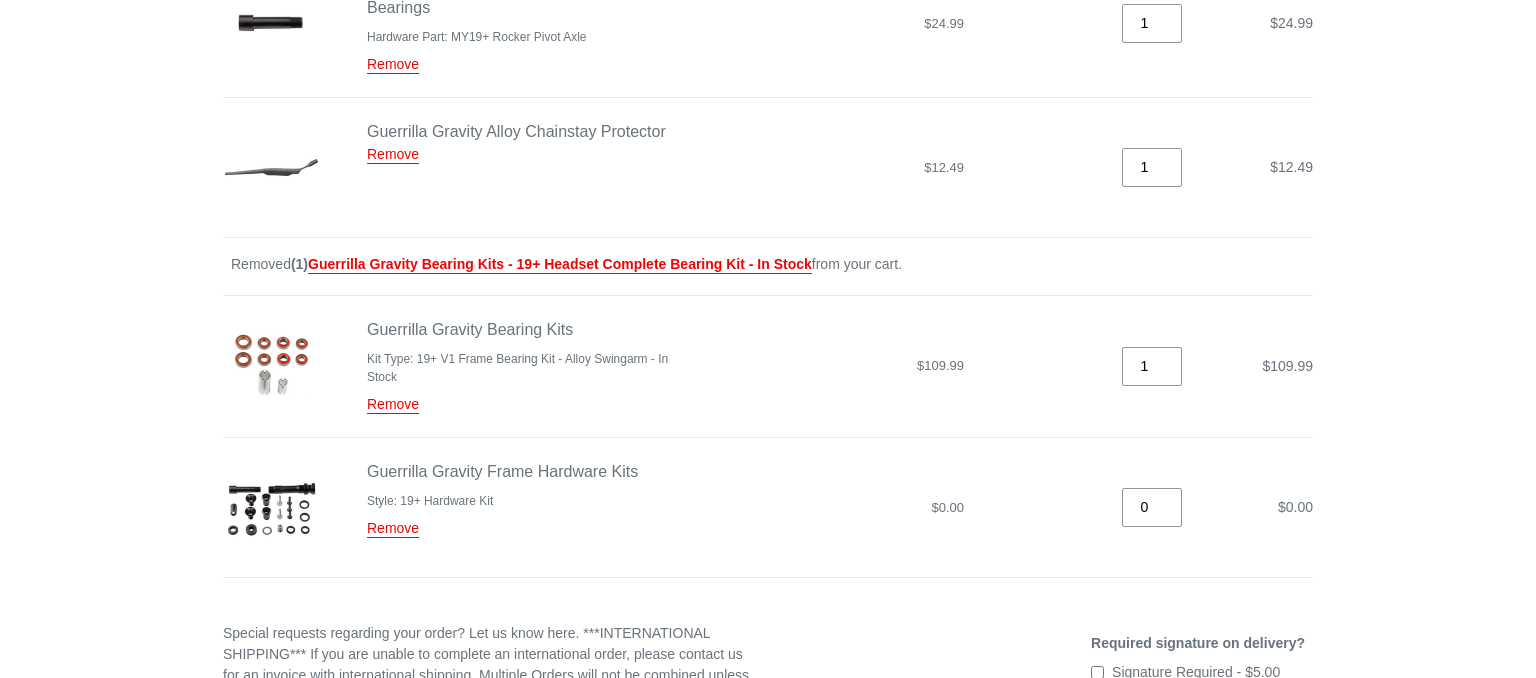click on "Quantity
1
Error" at bounding box center [1095, 366] 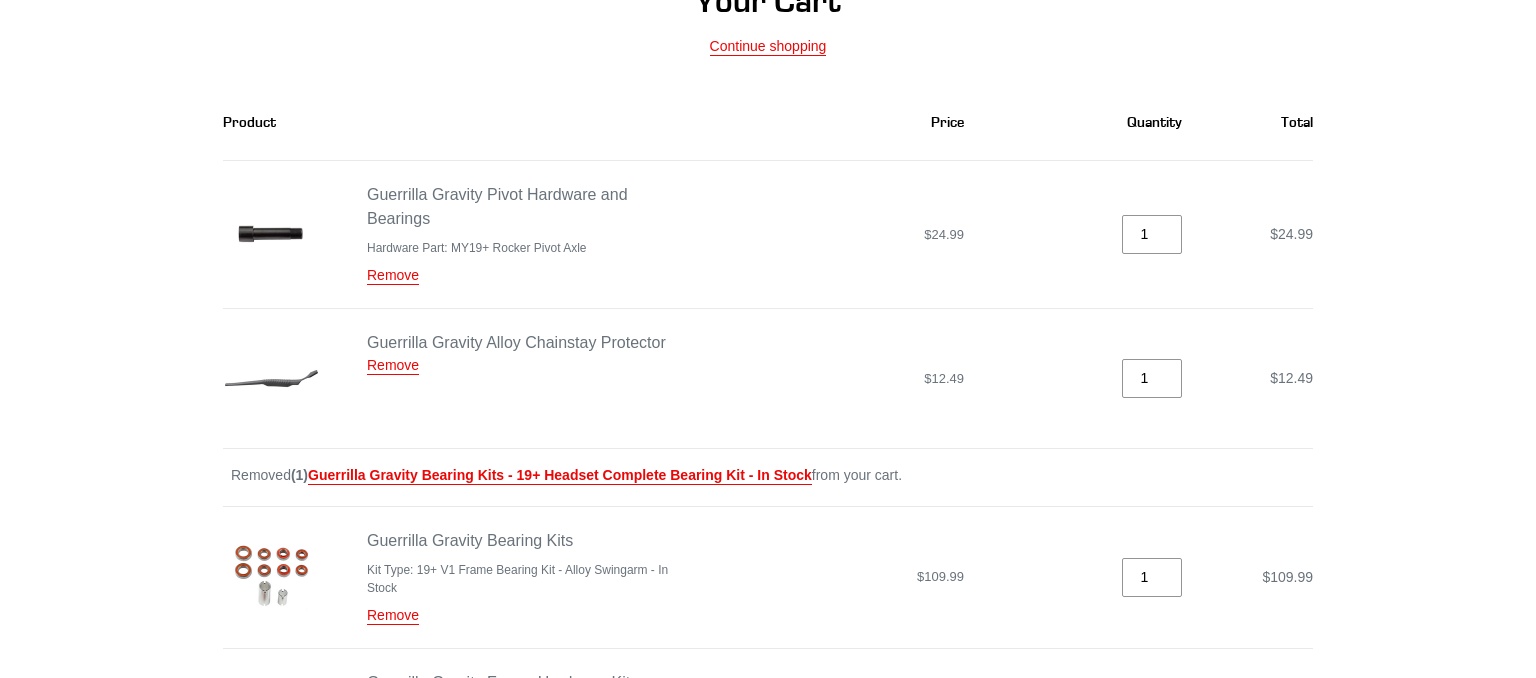 scroll, scrollTop: 0, scrollLeft: 0, axis: both 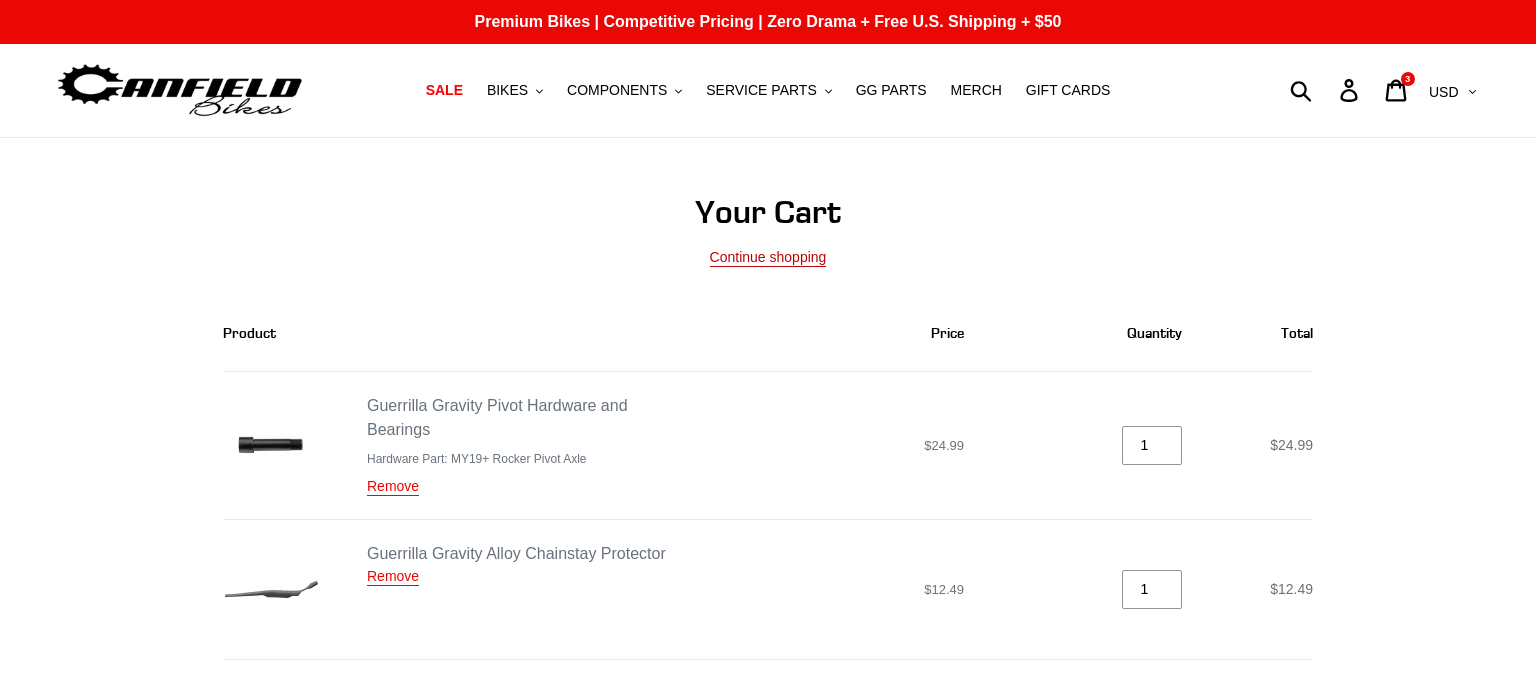 click on "Continue shopping" at bounding box center (768, 258) 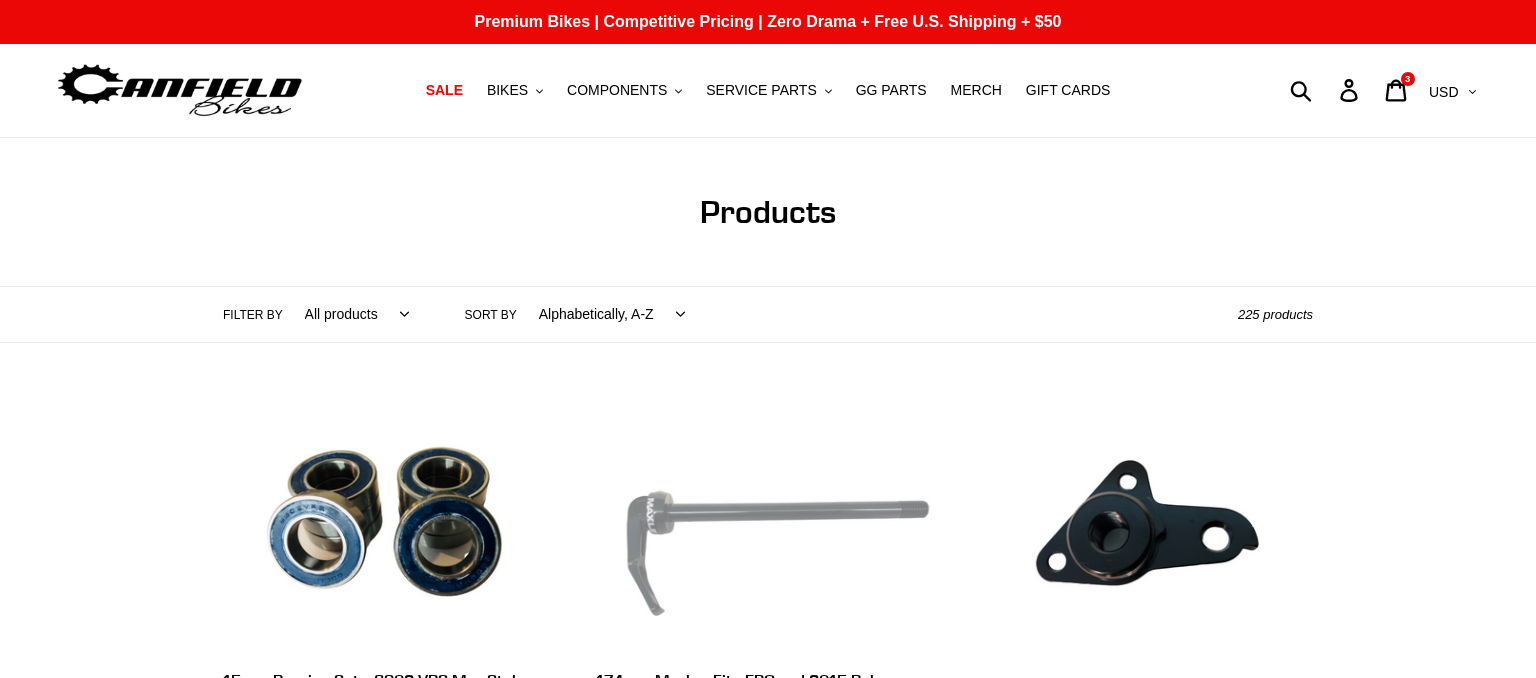 scroll, scrollTop: 0, scrollLeft: 0, axis: both 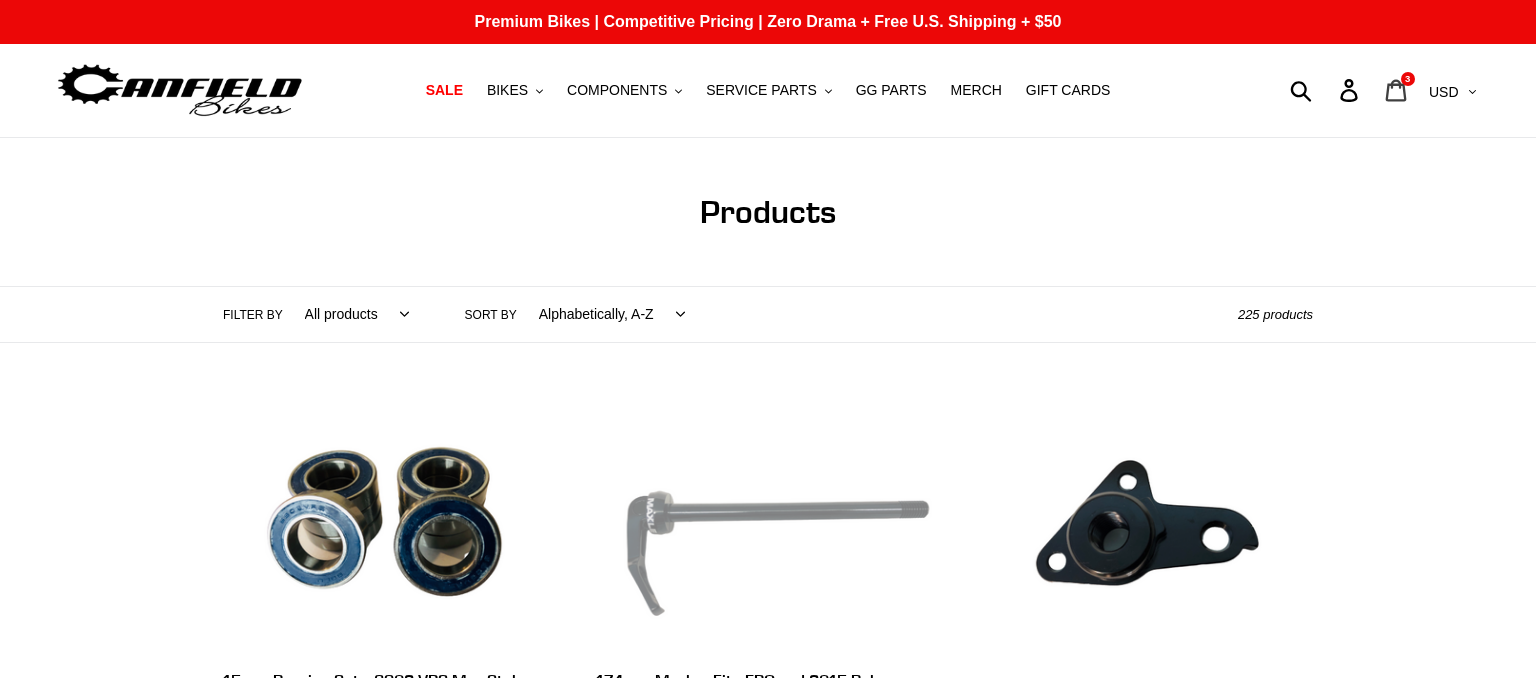 click on "Cart
3
items" at bounding box center (1397, 90) 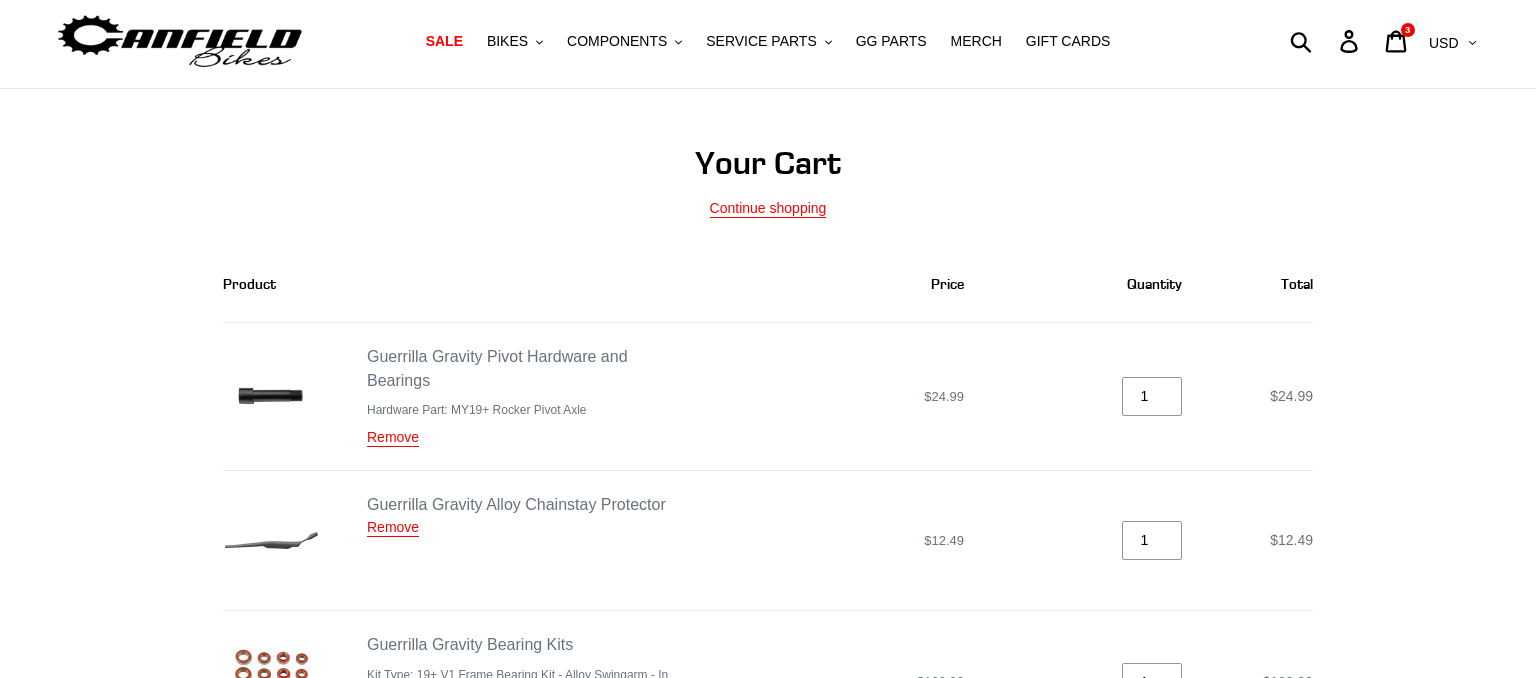 scroll, scrollTop: 0, scrollLeft: 0, axis: both 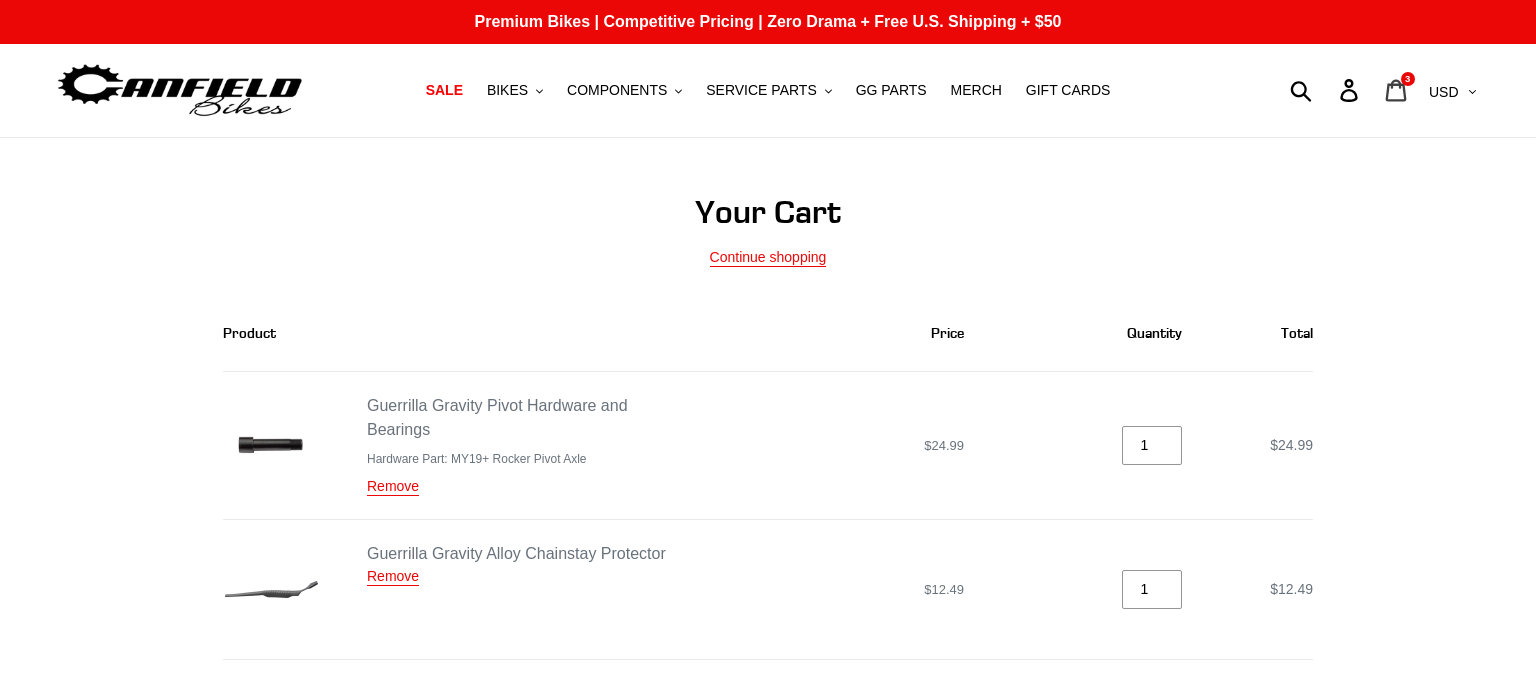 click 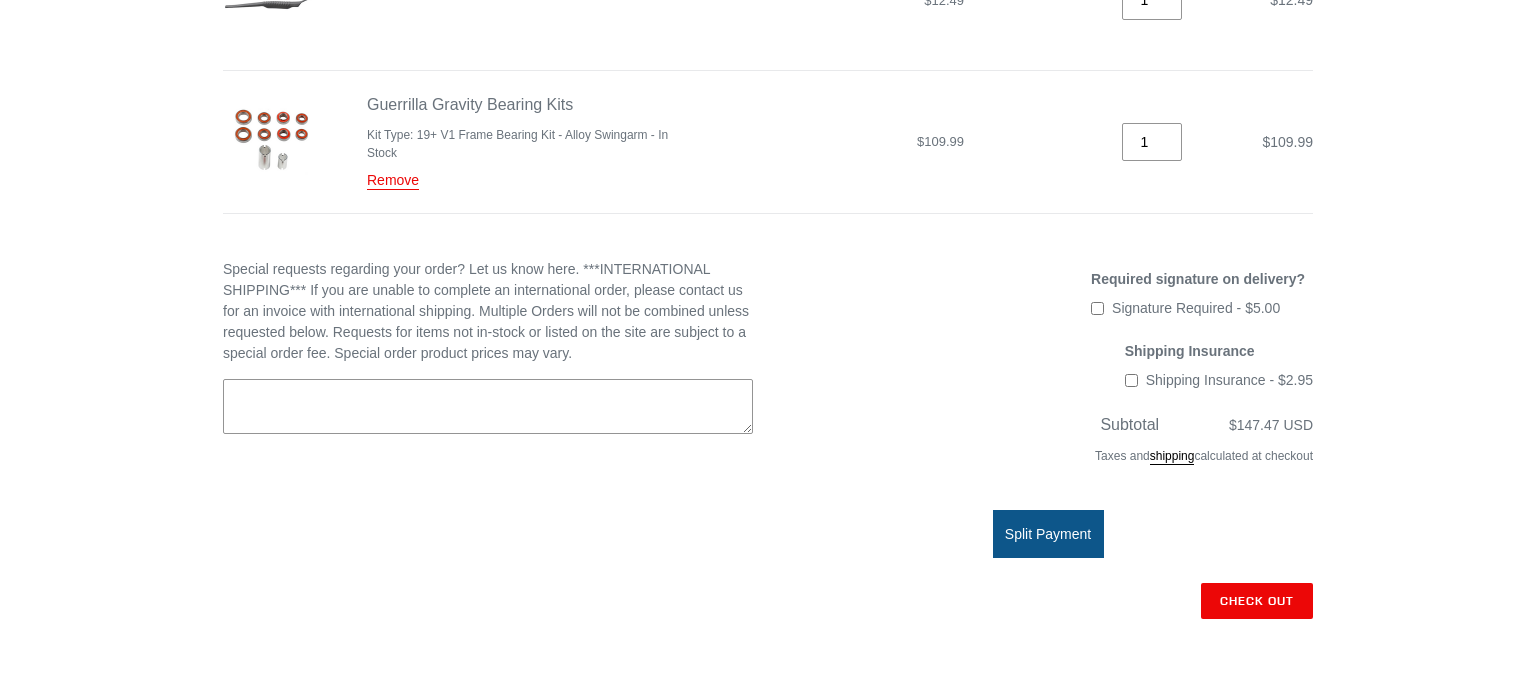 scroll, scrollTop: 633, scrollLeft: 0, axis: vertical 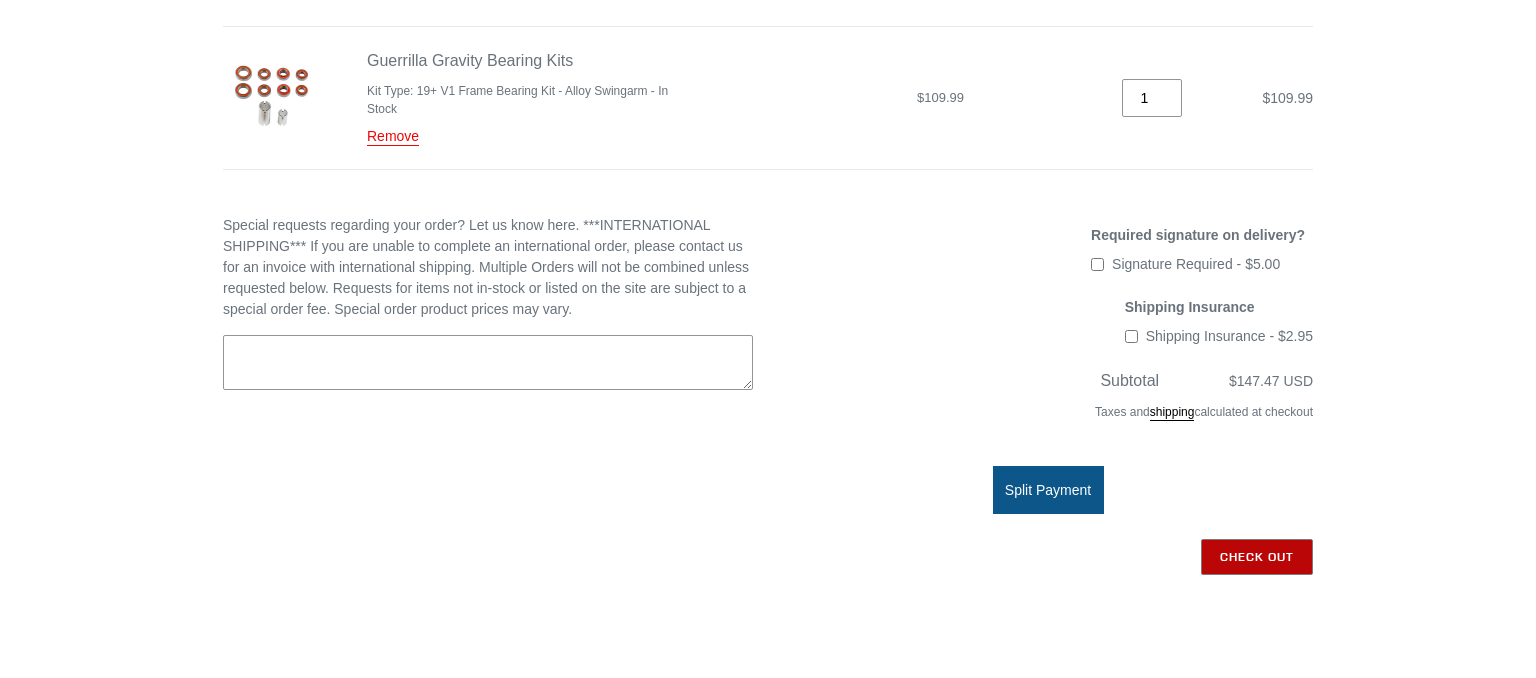 click on "Check out" at bounding box center [1257, 557] 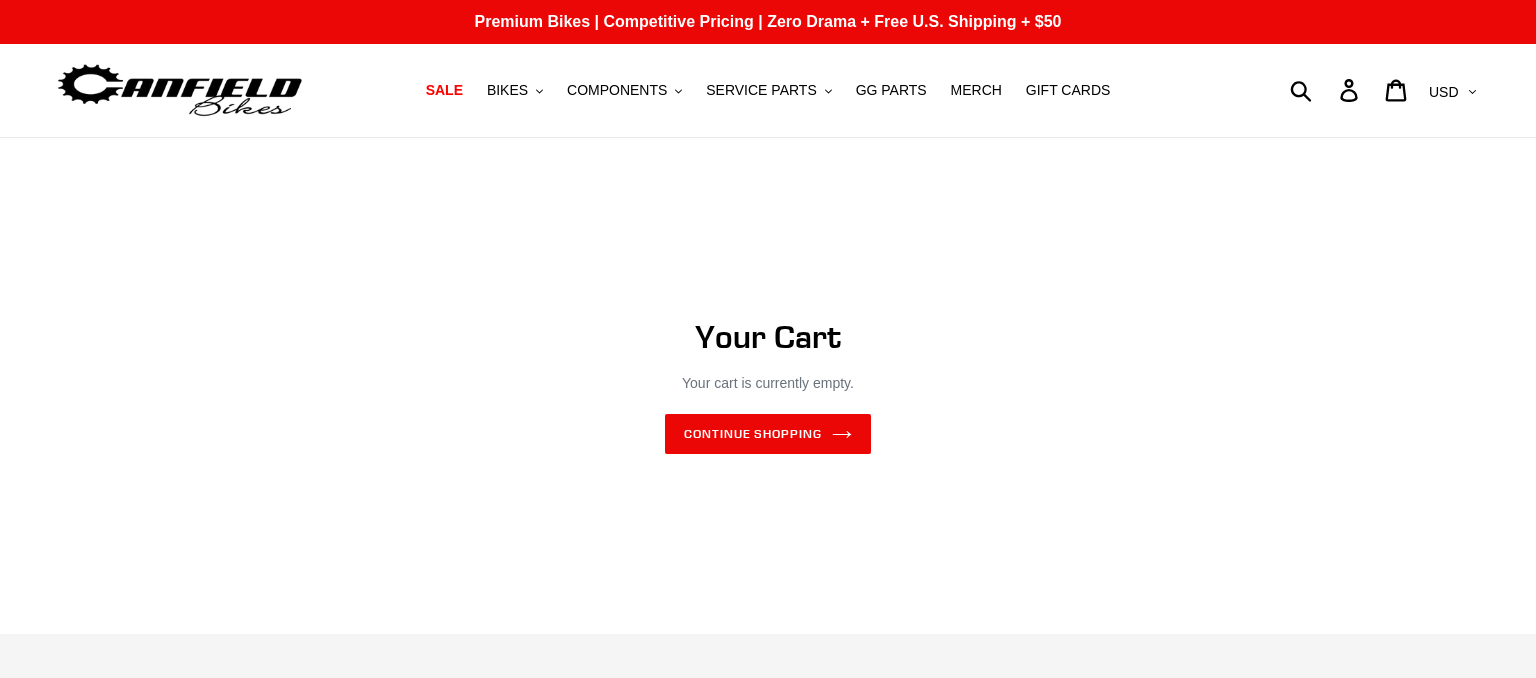 scroll, scrollTop: 0, scrollLeft: 0, axis: both 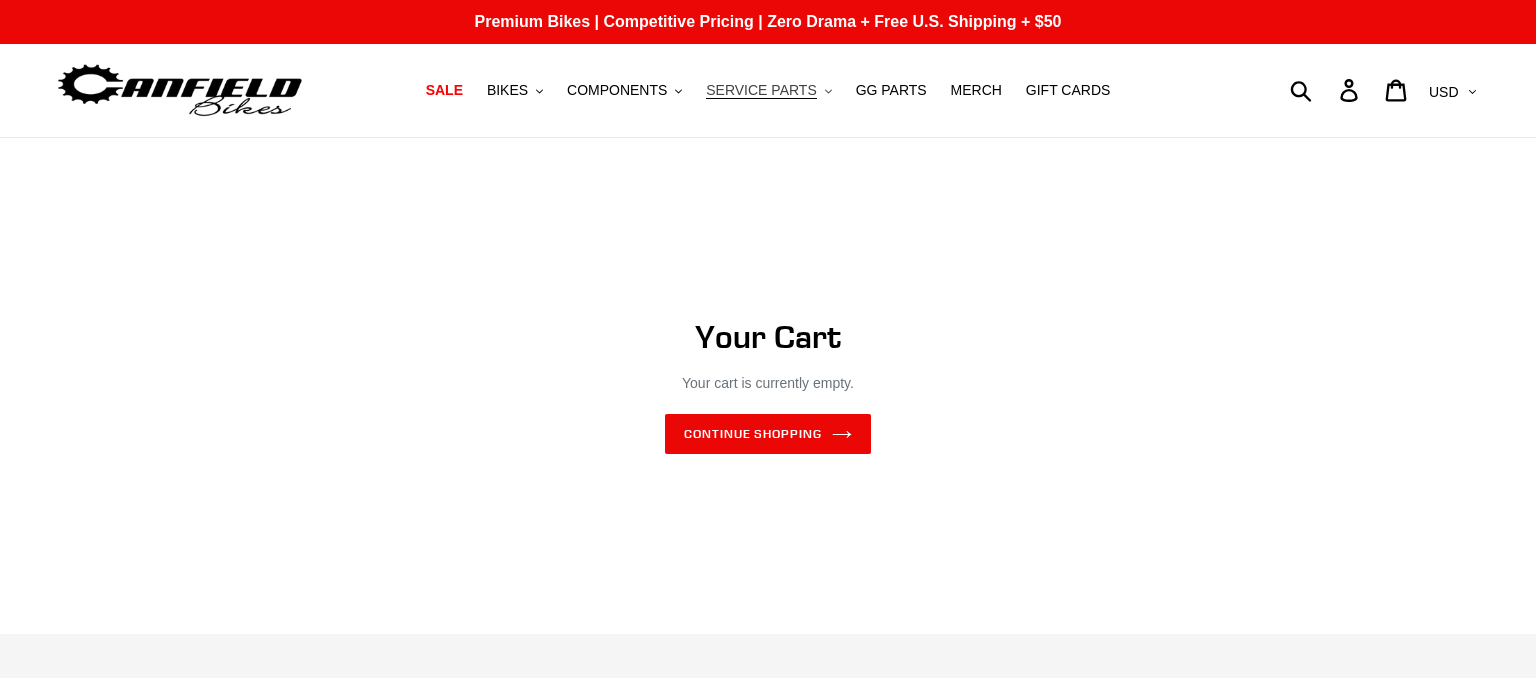 click on "SERVICE PARTS" at bounding box center [761, 90] 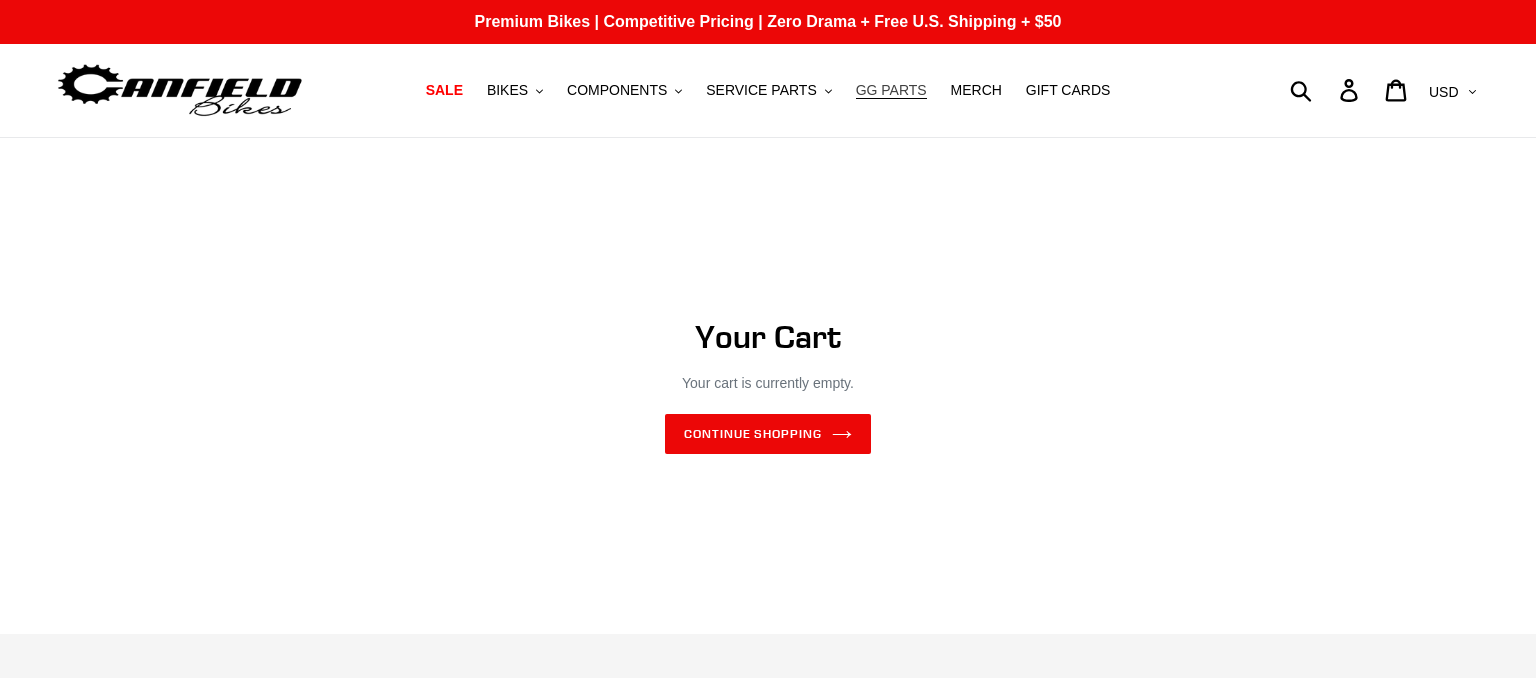 click on "GG PARTS" at bounding box center [891, 90] 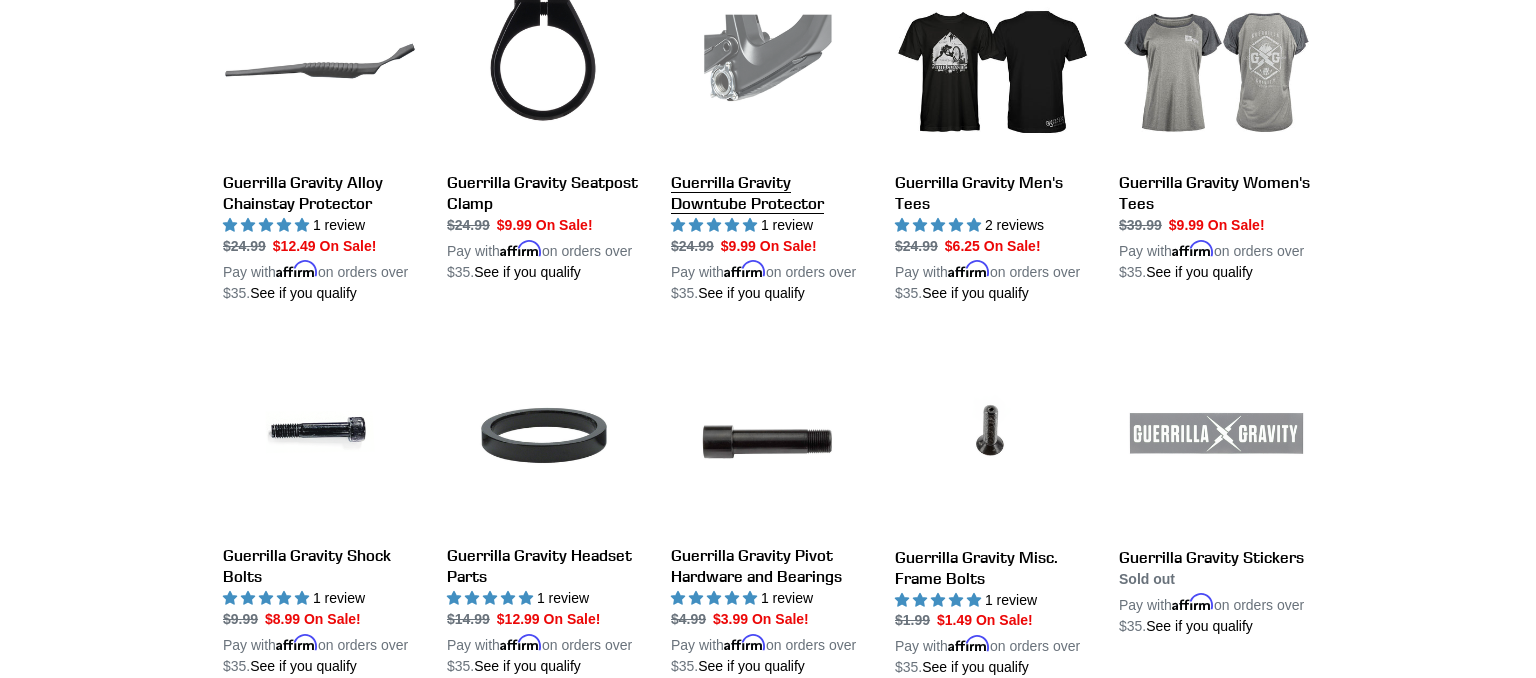 scroll, scrollTop: 2006, scrollLeft: 0, axis: vertical 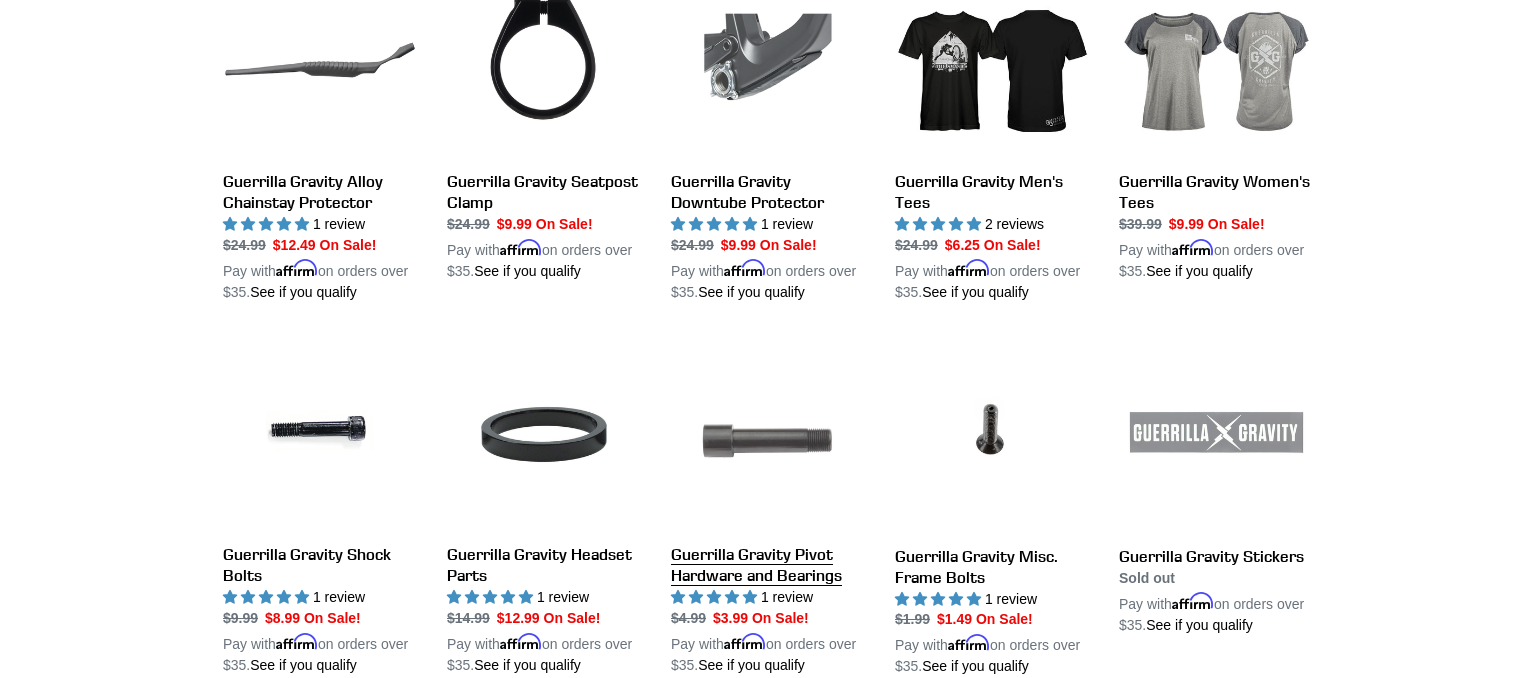 click on "Guerrilla Gravity Pivot Hardware and Bearings" at bounding box center [768, 507] 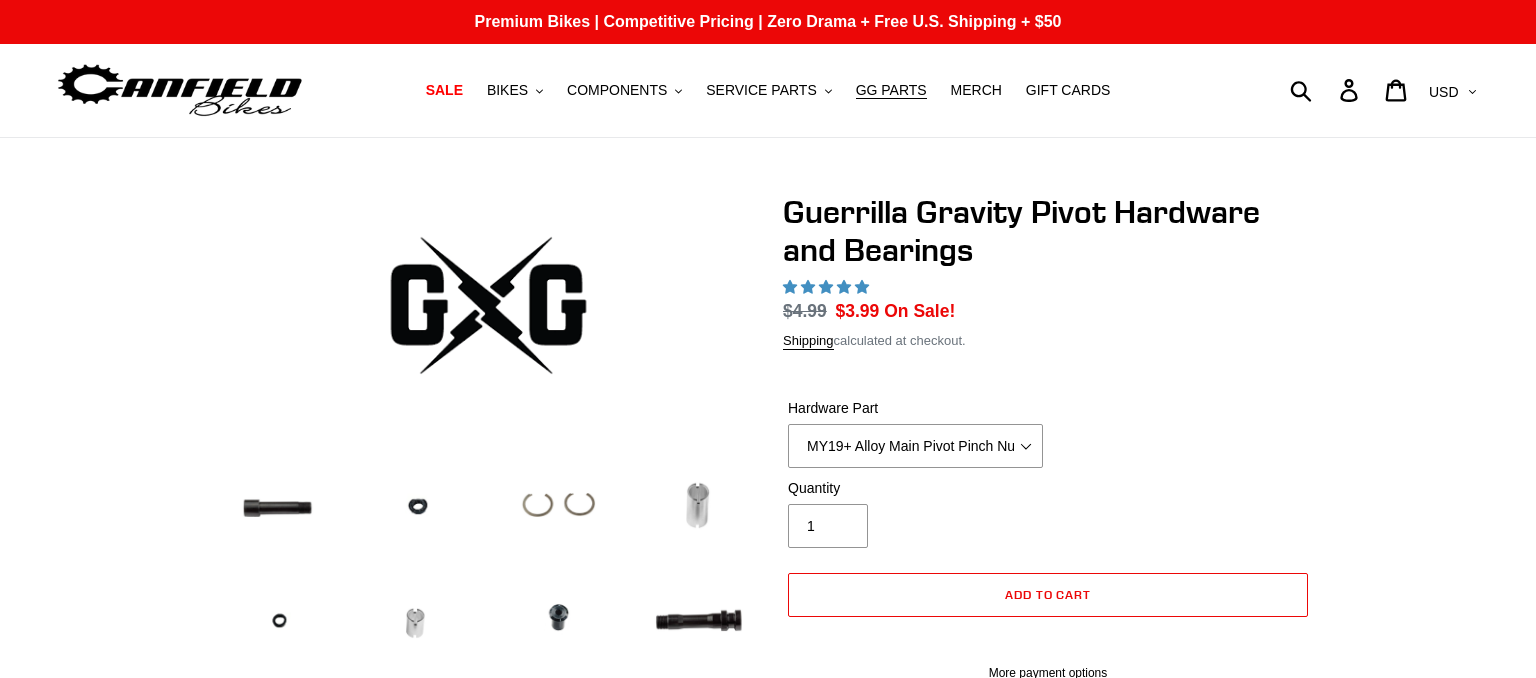 scroll, scrollTop: 0, scrollLeft: 0, axis: both 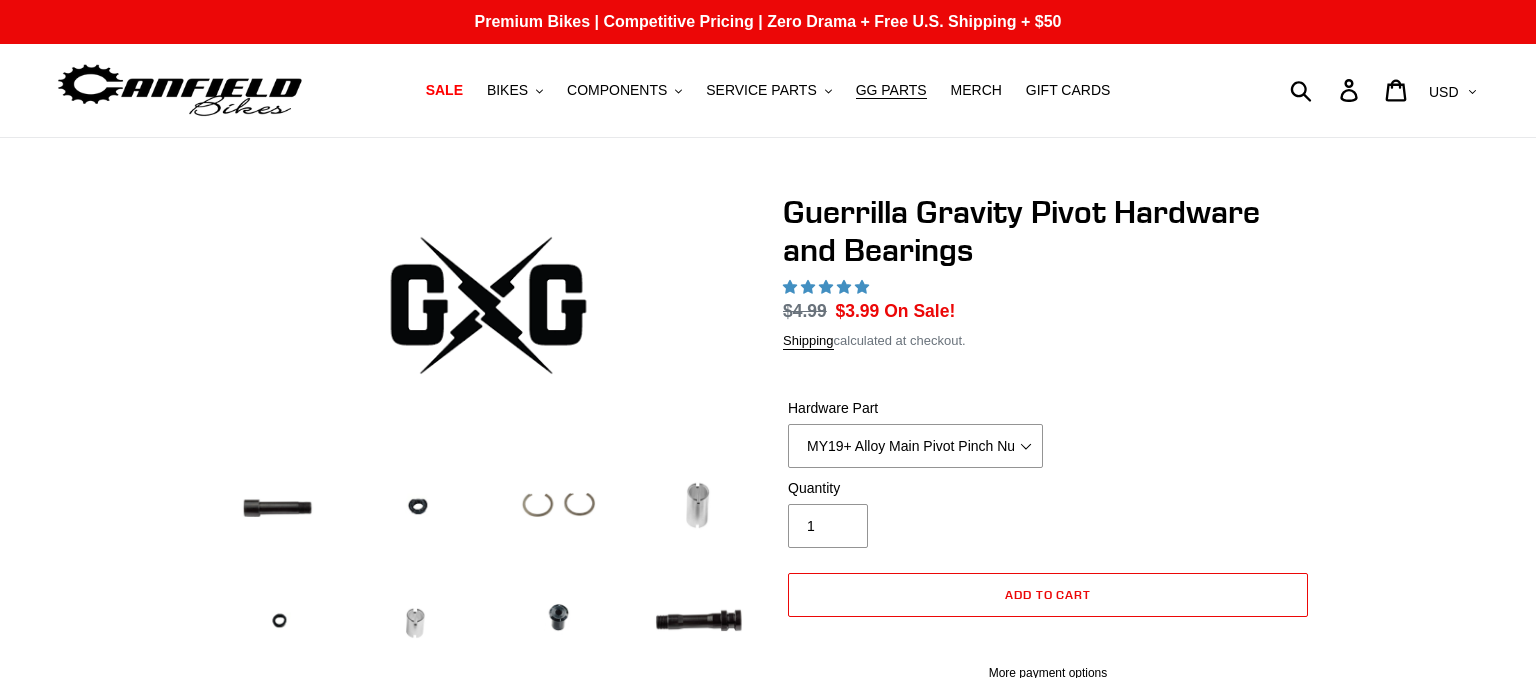 select on "highest-rating" 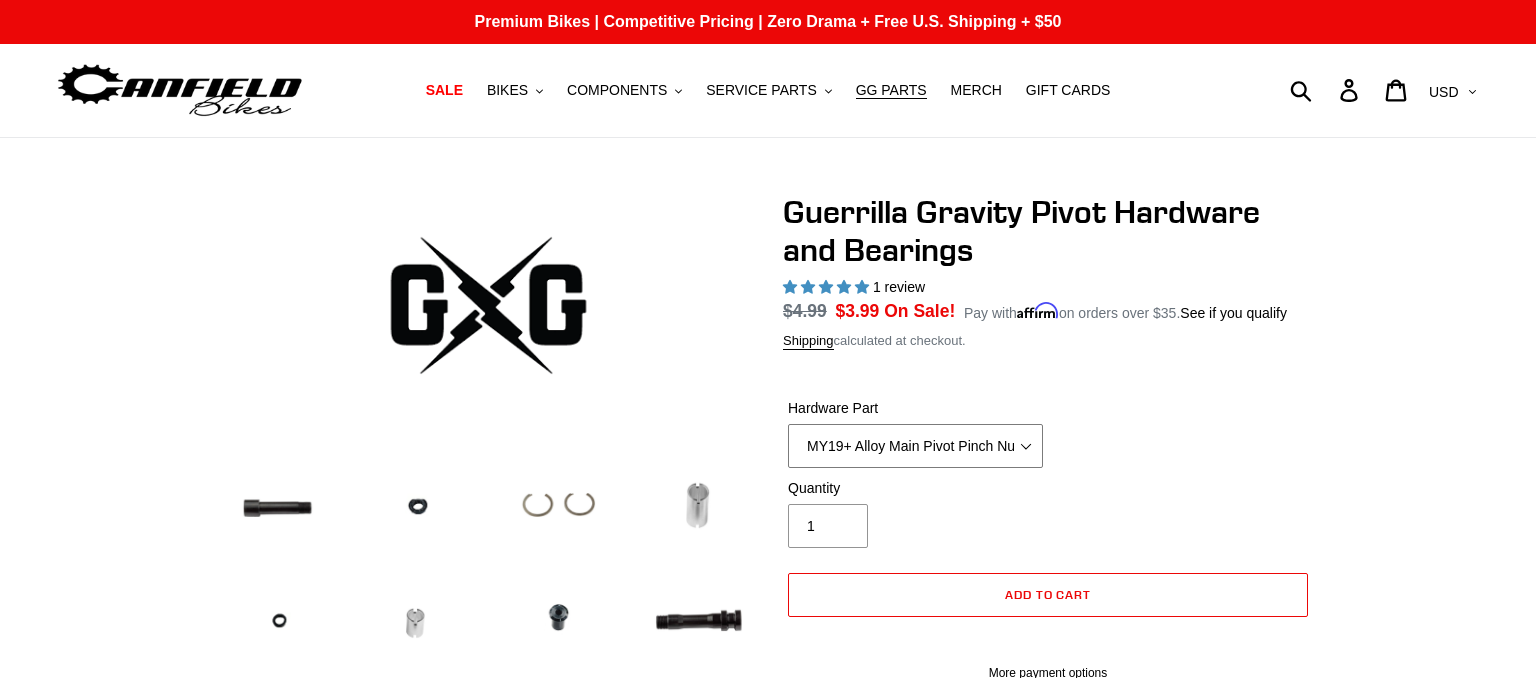 click on "MY19+ Alloy Main Pivot Pinch Nut
MY19+ Main Pivot Bearing
MY19+ Rocker Pivot Axle
MY21 Main Pivot Axle Nut
MY21 Main Pivot Axle Wedge Bolt
MY21 Seatstay/Swingarm Pivot Bolt
Alloy SS 3/4" O ring
Alloy Swingarm Main Pivot Axle
Alloy Swingarm Pivot Pinch Bolt
Igus Bushing - Pack of 4
Lower Seatstay Pivot Retainer Ring - Pack of 2
Main Pivot Bearing Spacer
Revved Seatstay D Nut O-ring" at bounding box center (915, 446) 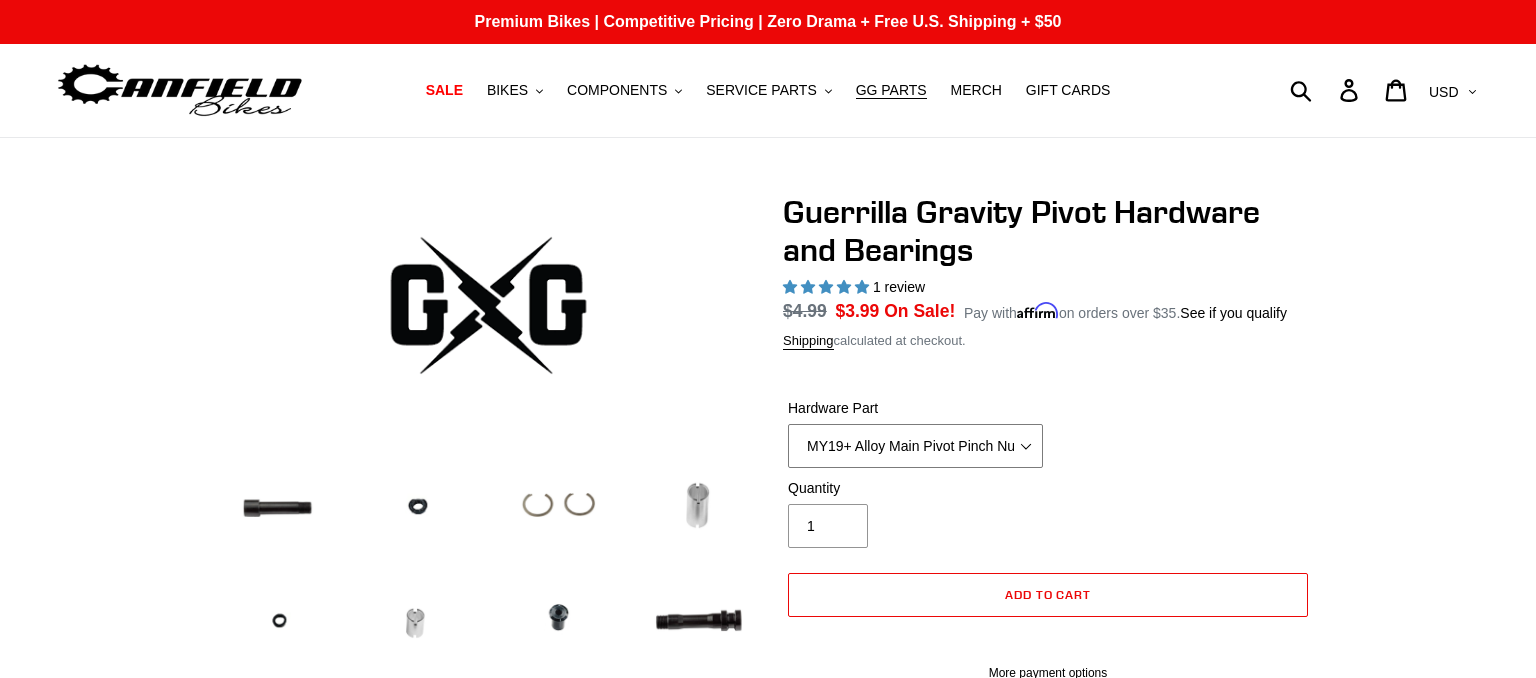 select on "Rocker Pivot Bearing Spacer" 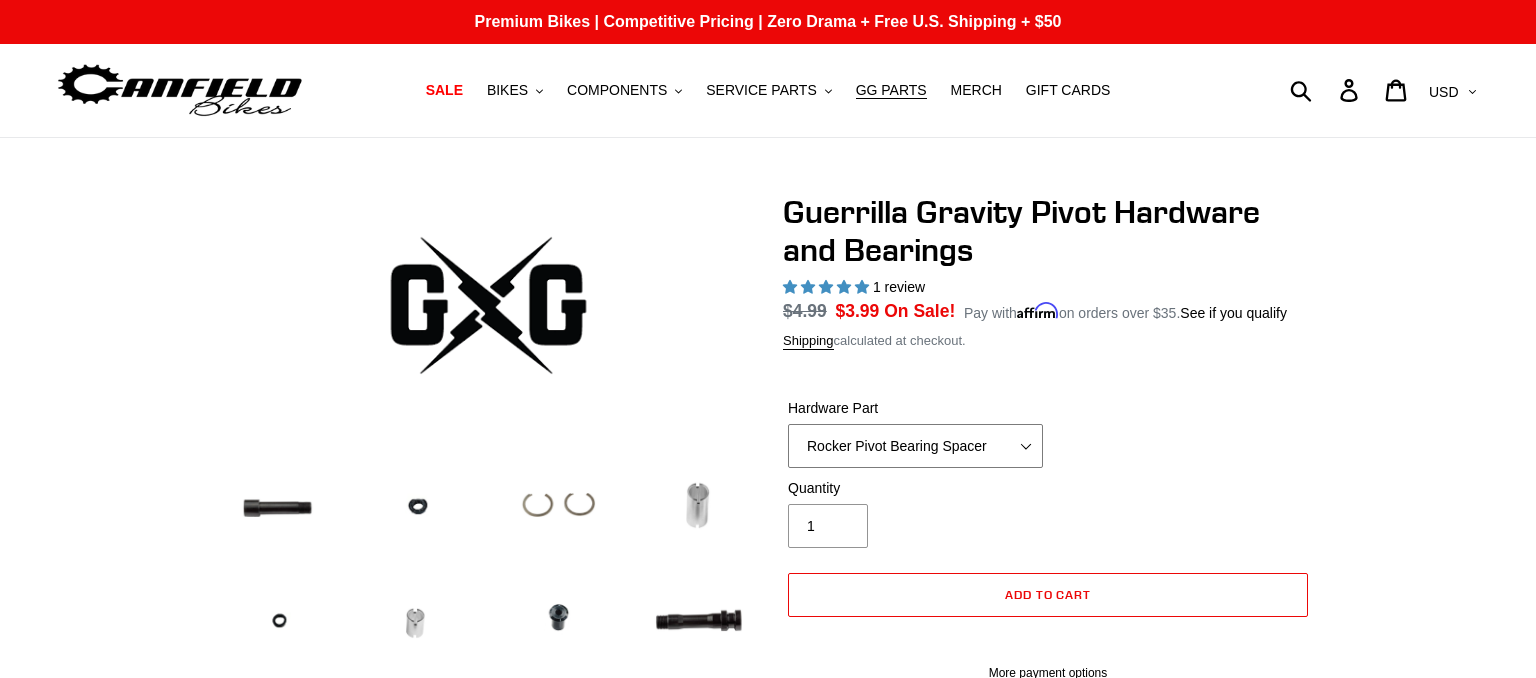 click on "Rocker Pivot Bearing Spacer" at bounding box center [0, 0] 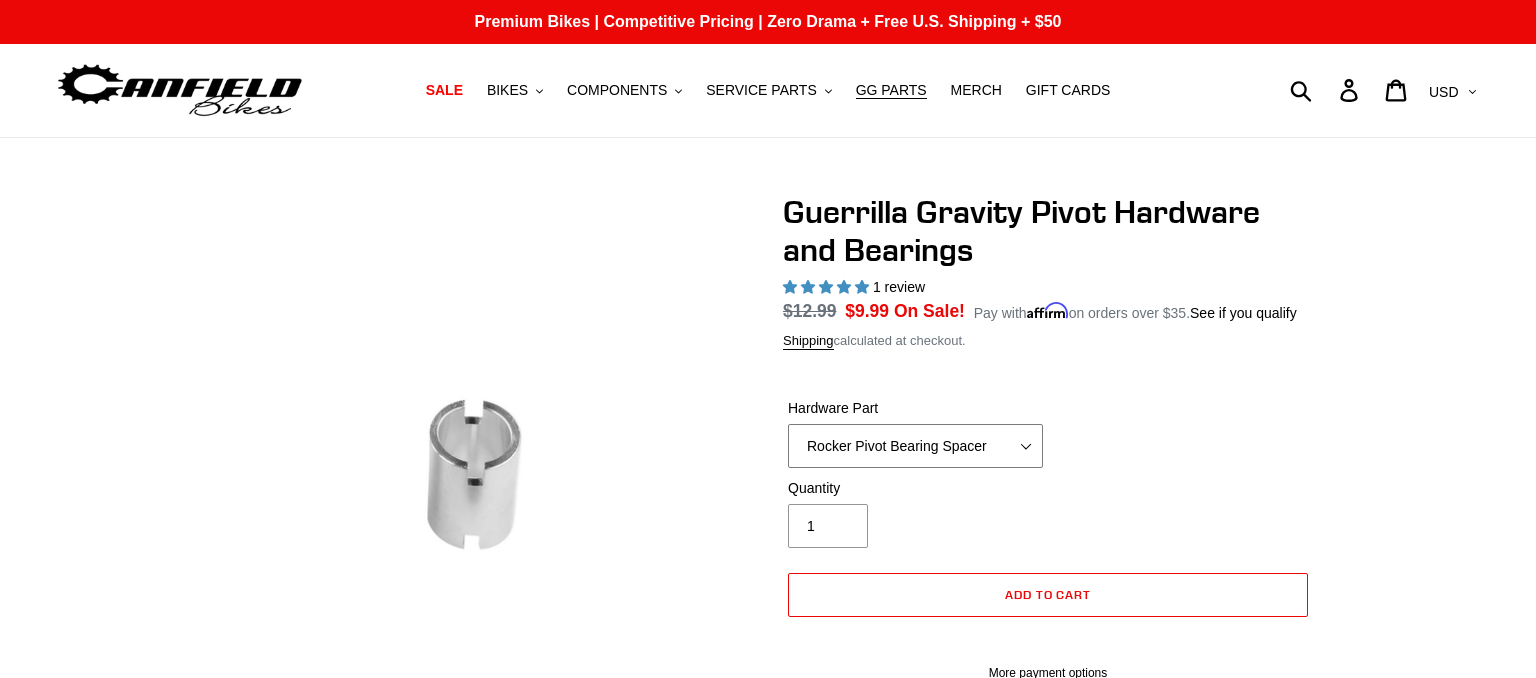 click on "MY19+ Alloy Main Pivot Pinch Nut
MY19+ Main Pivot Bearing
MY19+ Rocker Pivot Axle
MY21 Main Pivot Axle Nut
MY21 Main Pivot Axle Wedge Bolt
MY21 Seatstay/Swingarm Pivot Bolt
Alloy SS 3/4" O ring
Alloy Swingarm Main Pivot Axle
Alloy Swingarm Pivot Pinch Bolt
Igus Bushing - Pack of 4
Lower Seatstay Pivot Retainer Ring - Pack of 2
Main Pivot Bearing Spacer
Revved Seatstay D Nut O-ring" at bounding box center [915, 446] 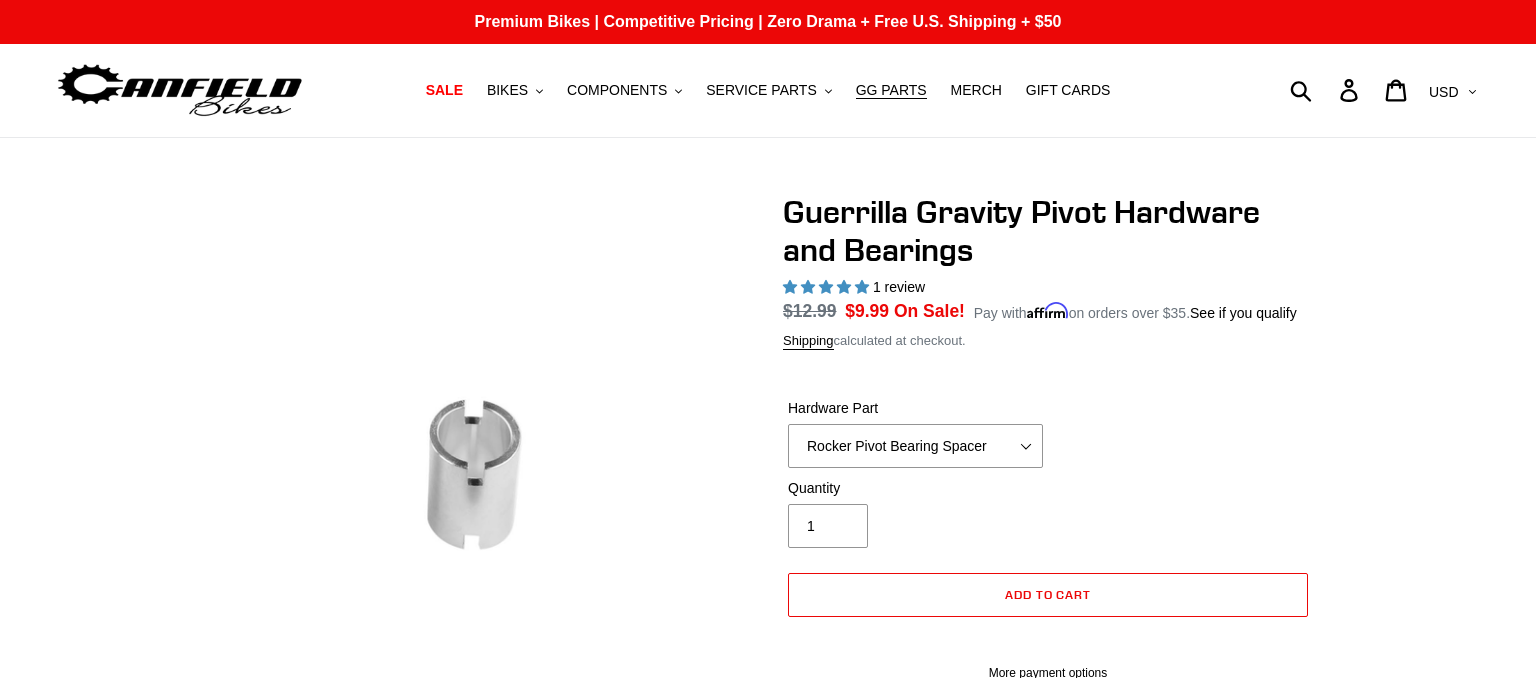 drag, startPoint x: 958, startPoint y: 447, endPoint x: 1341, endPoint y: 253, distance: 429.33087 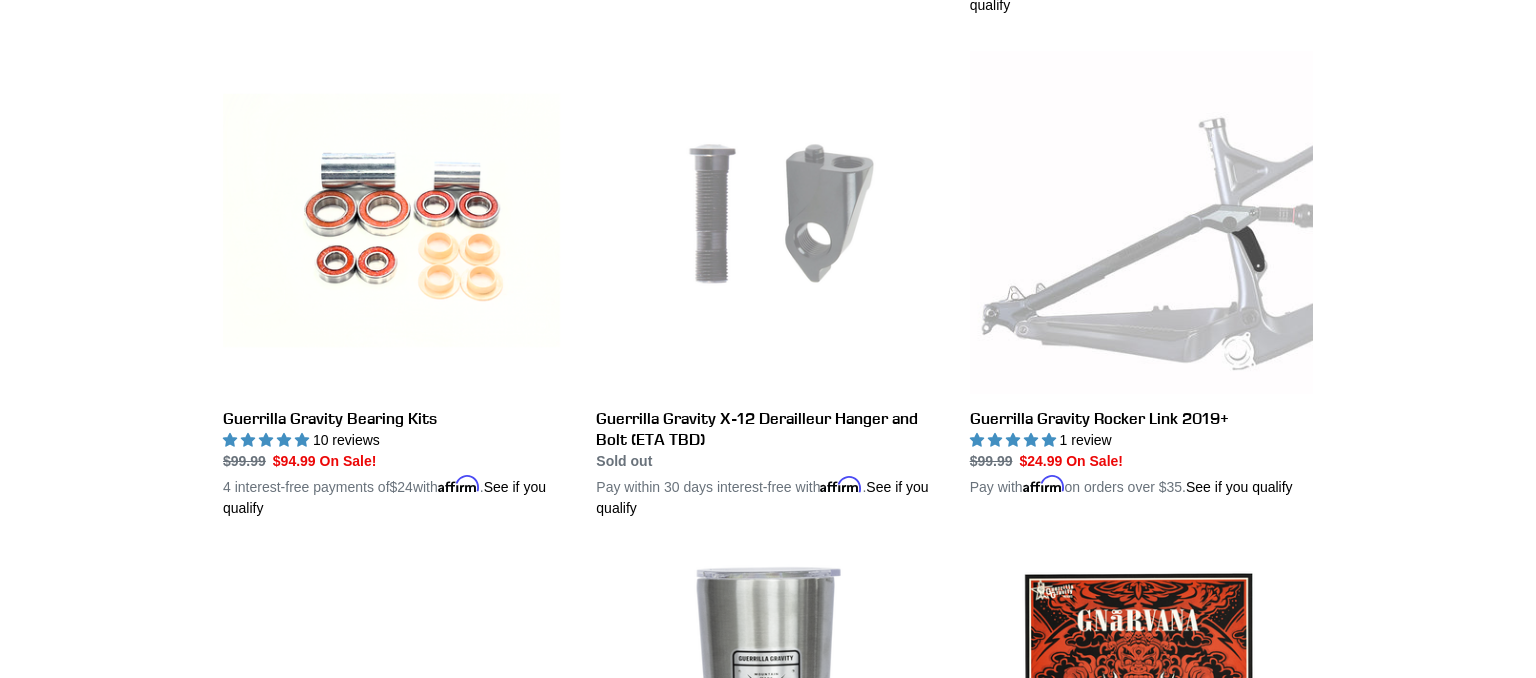 scroll, scrollTop: 2112, scrollLeft: 0, axis: vertical 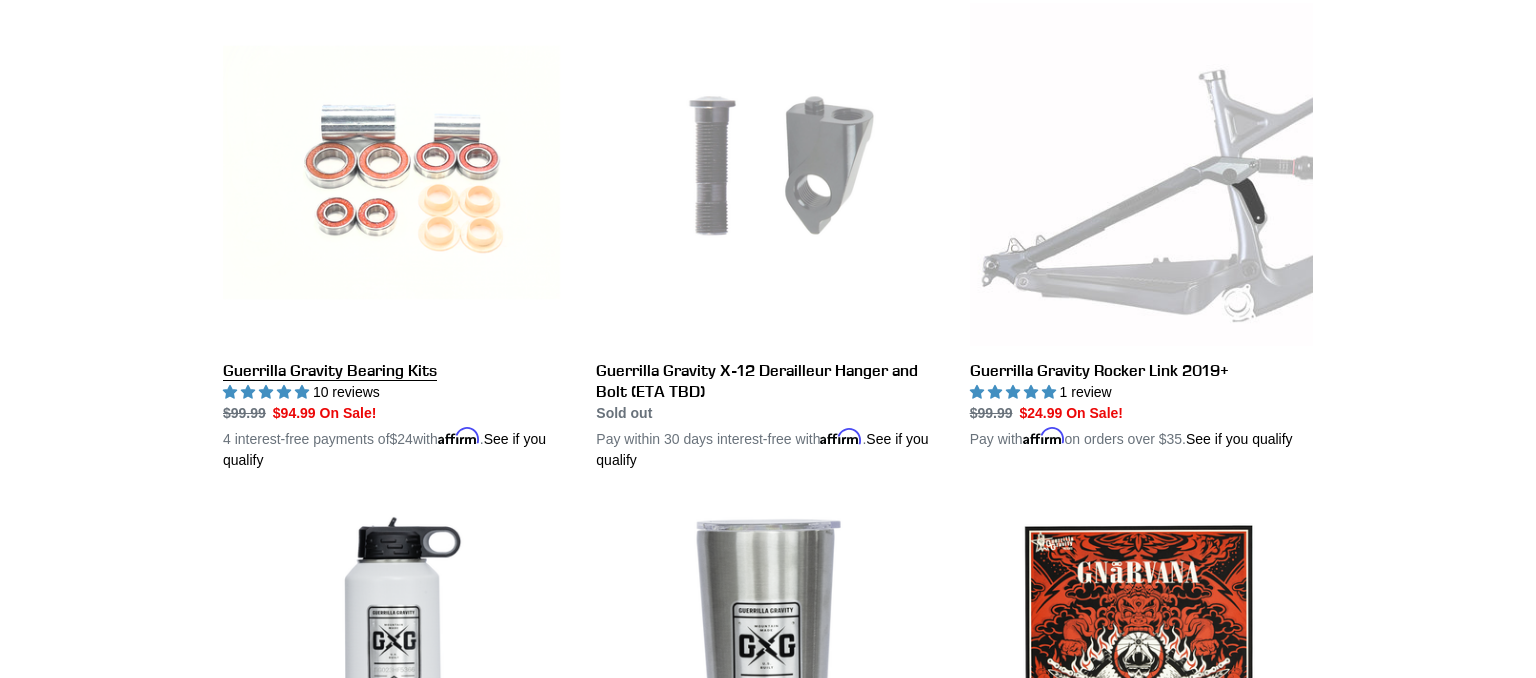 click on "Guerrilla Gravity Bearing Kits" at bounding box center [394, 237] 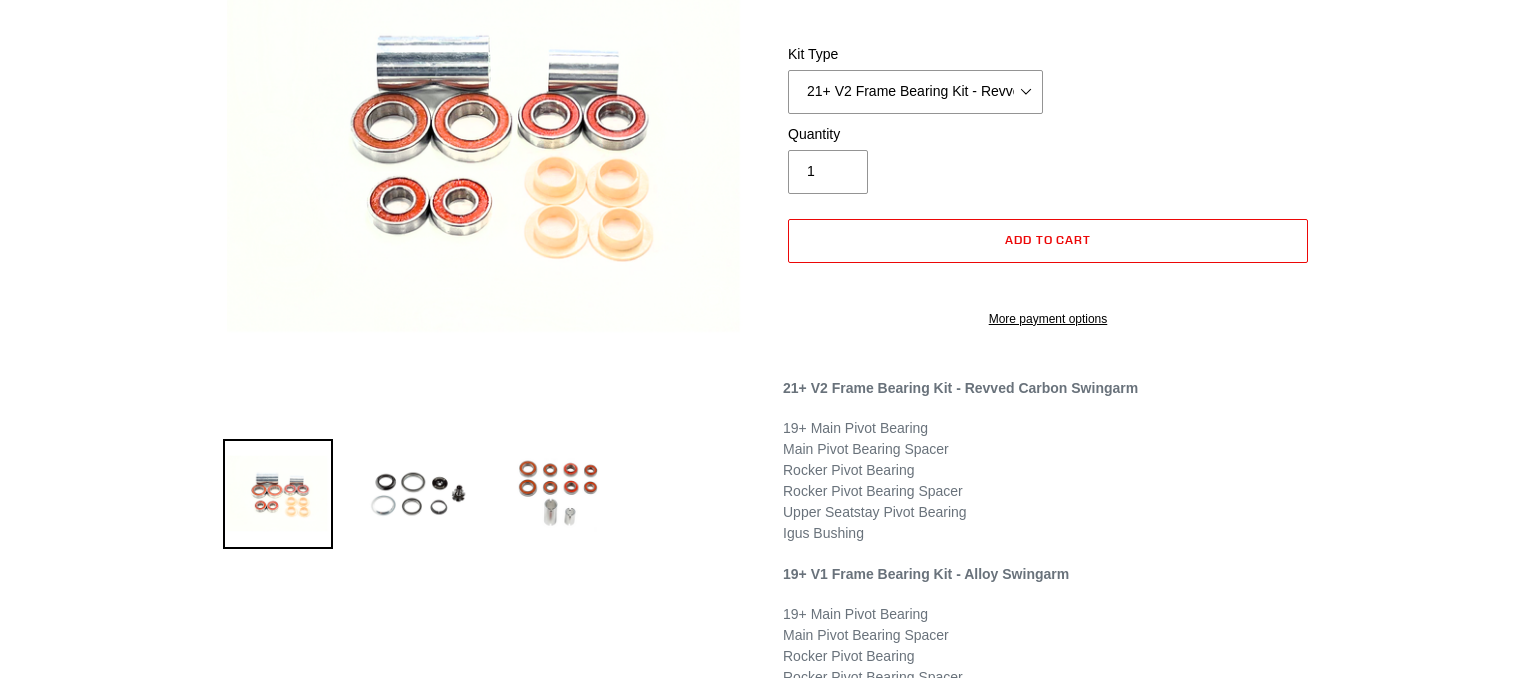 select on "highest-rating" 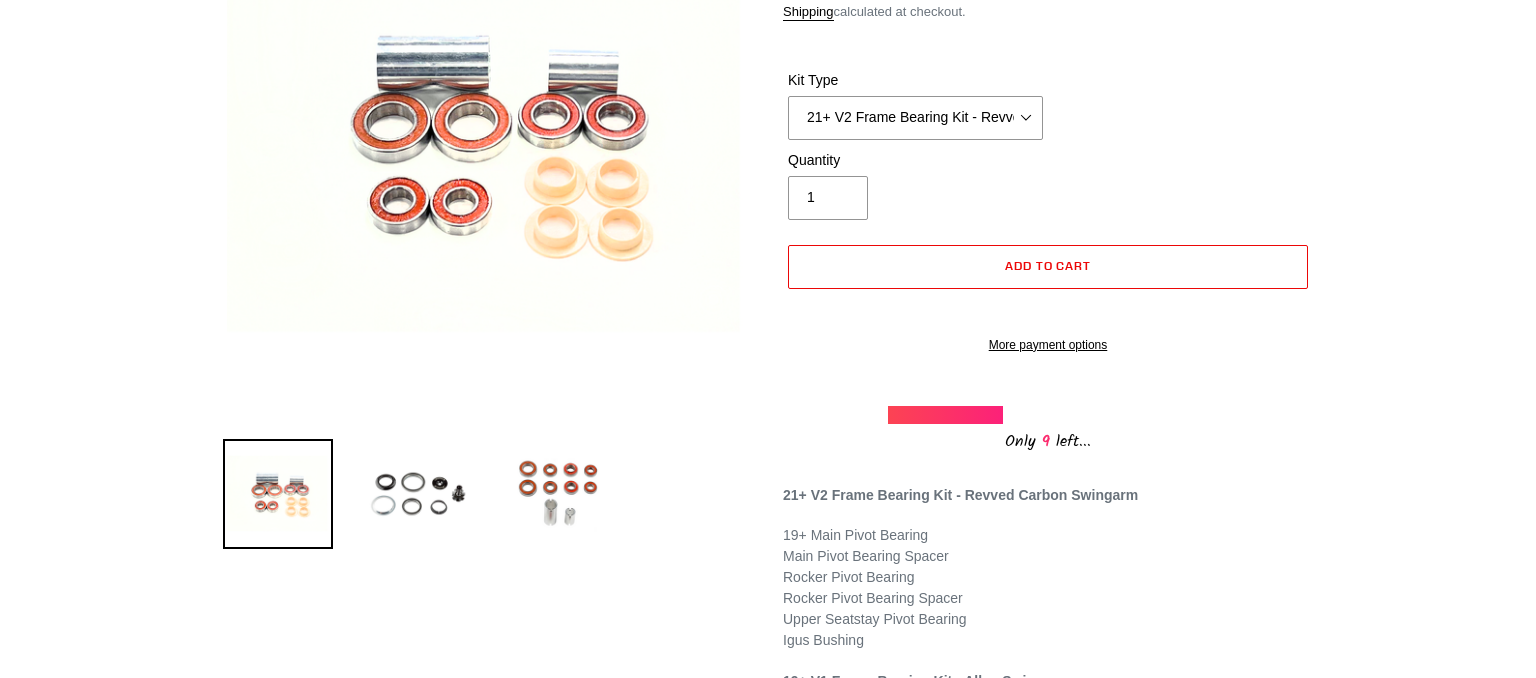 scroll, scrollTop: 211, scrollLeft: 0, axis: vertical 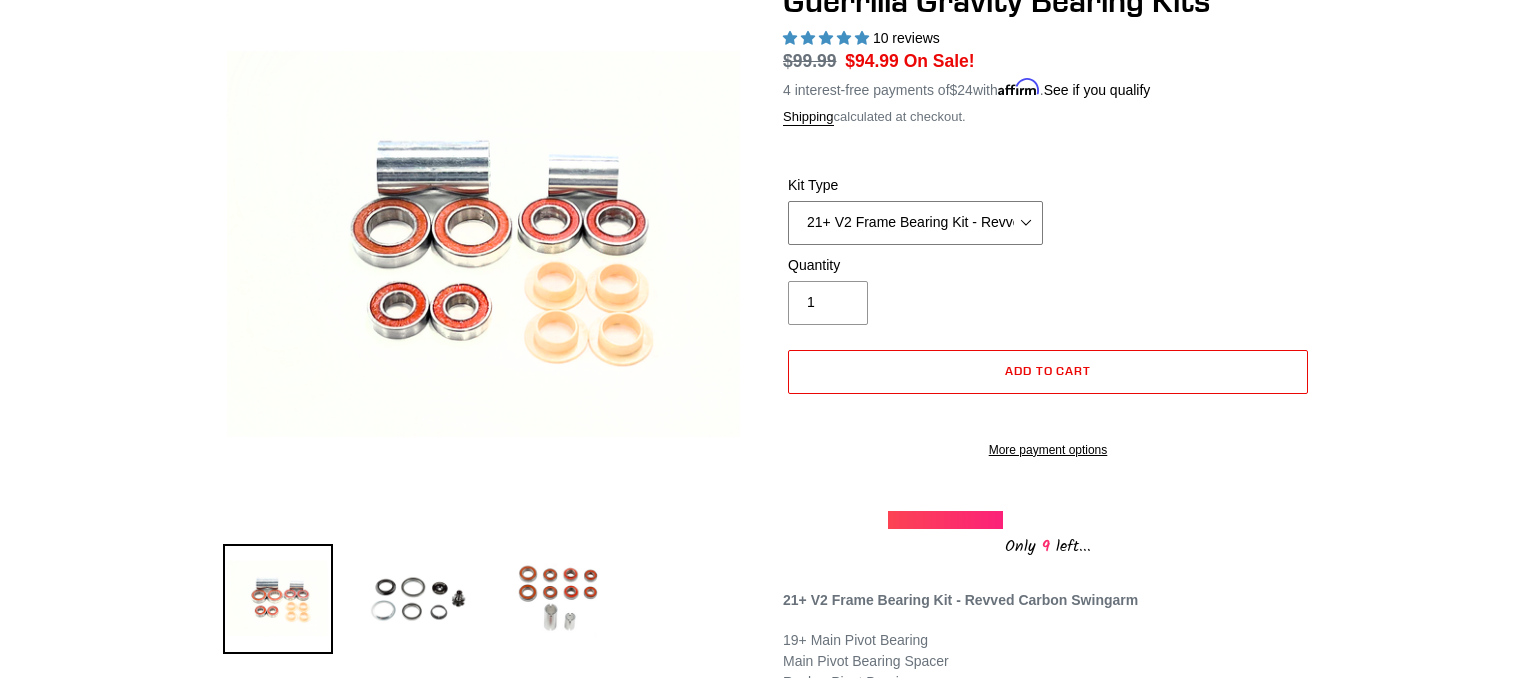 click on "21+ V2 Frame Bearing Kit - Revved Carbon Swingarm - In Stock
19+ V1 Frame Bearing Kit - Alloy Swingarm - In Stock
19+ Headset Complete Bearing Kit - In Stock" at bounding box center (915, 223) 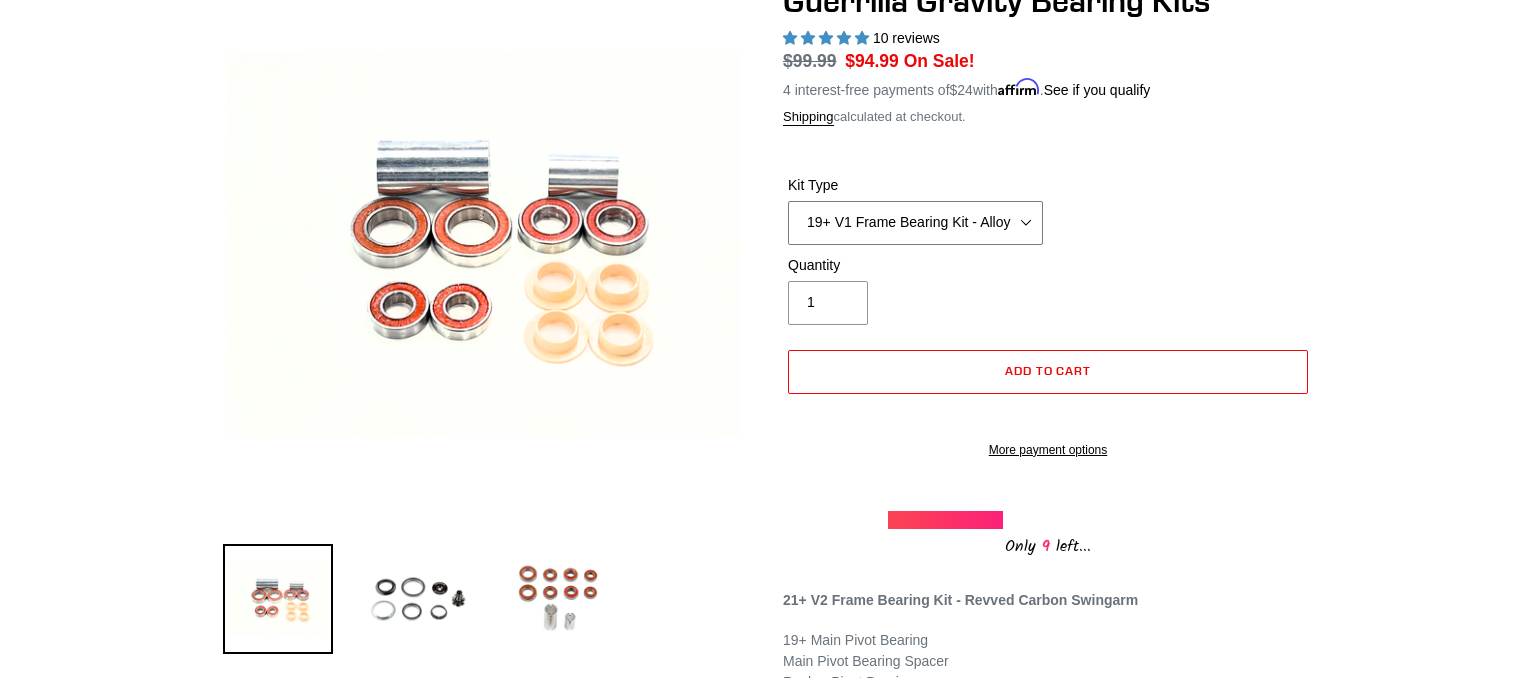 click on "19+ V1 Frame Bearing Kit - Alloy Swingarm - In Stock" at bounding box center (0, 0) 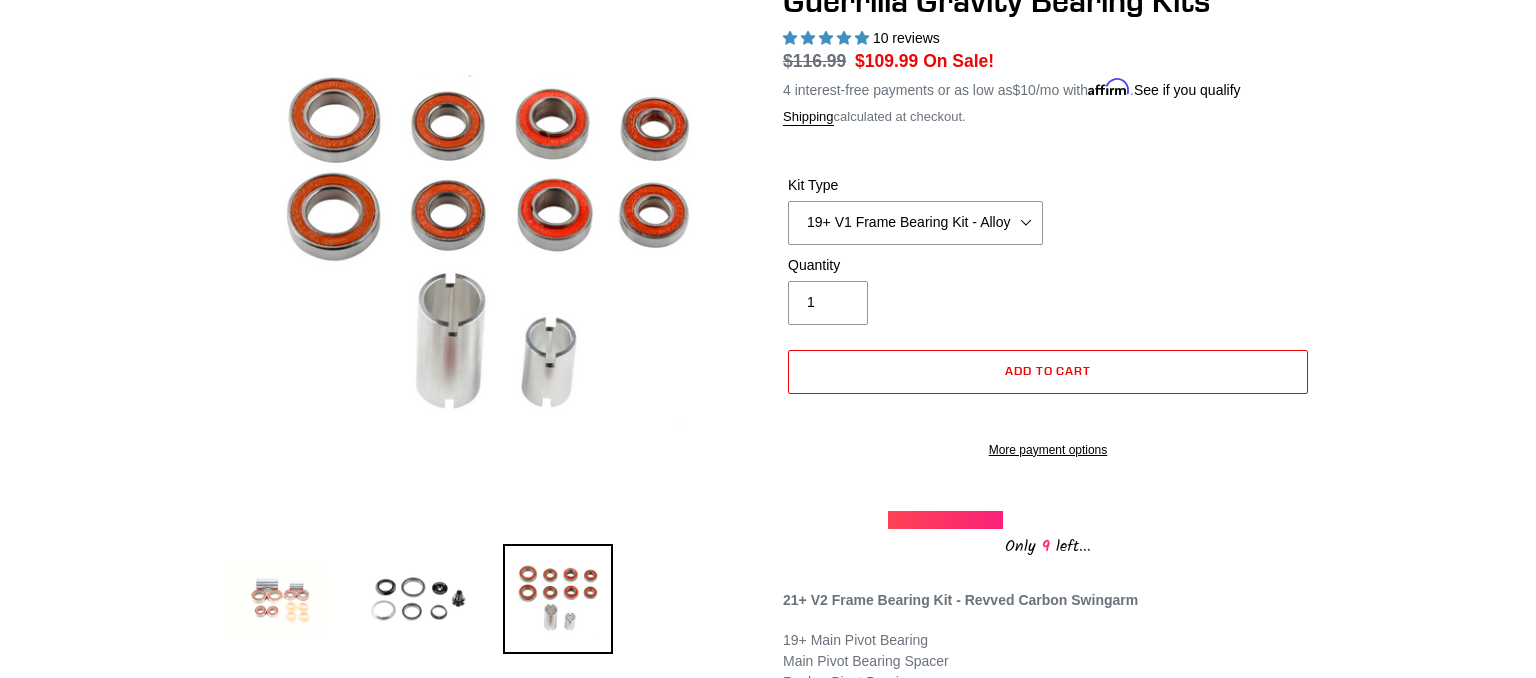 click at bounding box center [278, 599] 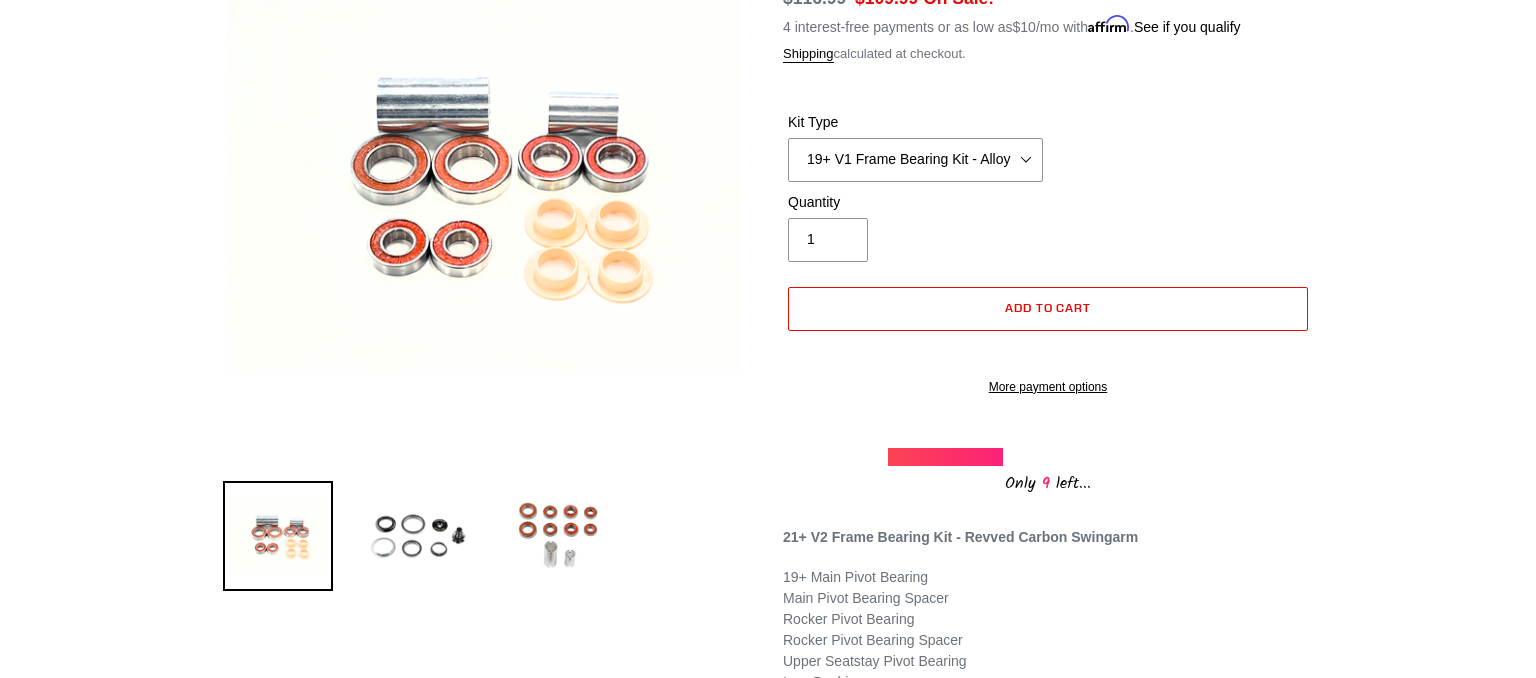 scroll, scrollTop: 0, scrollLeft: 0, axis: both 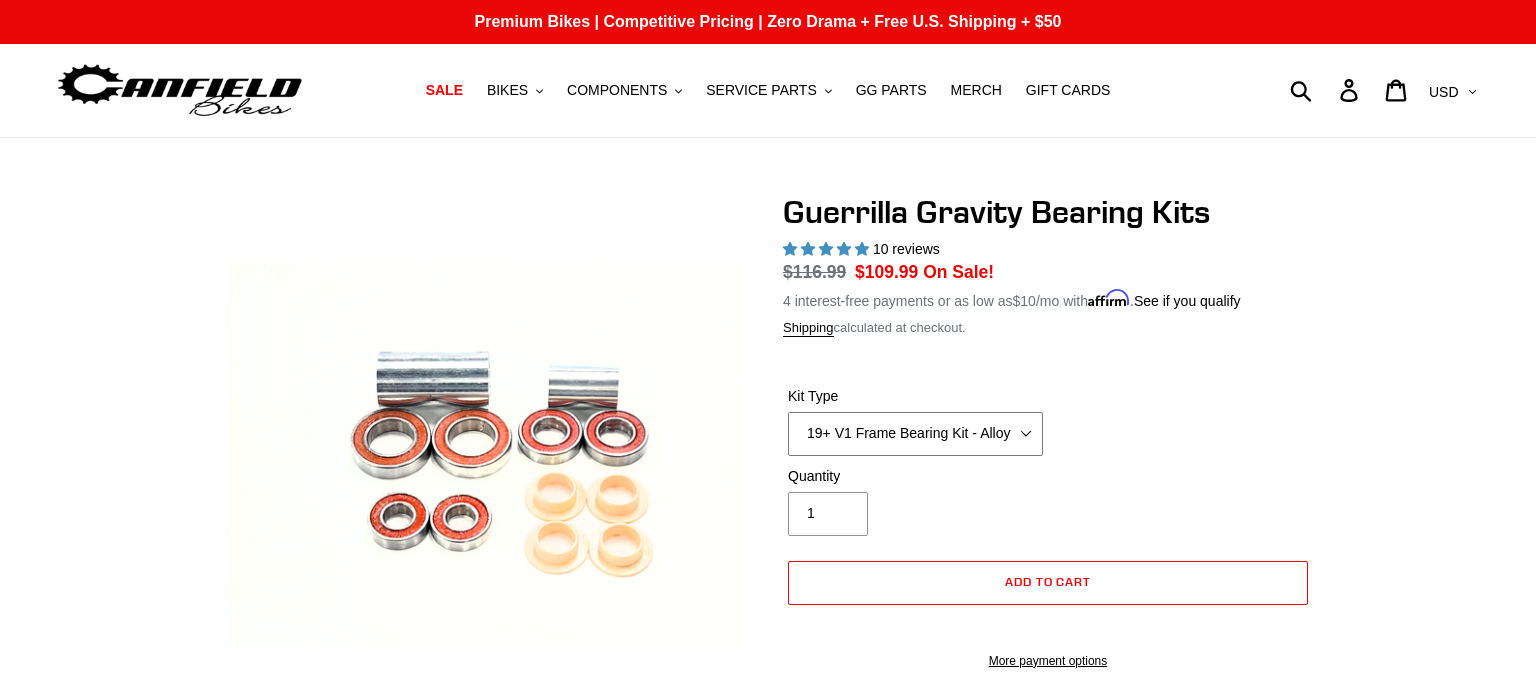 click on "21+ V2 Frame Bearing Kit - Revved Carbon Swingarm - In Stock
19+ V1 Frame Bearing Kit - Alloy Swingarm - In Stock
19+ Headset Complete Bearing Kit - In Stock" at bounding box center [915, 434] 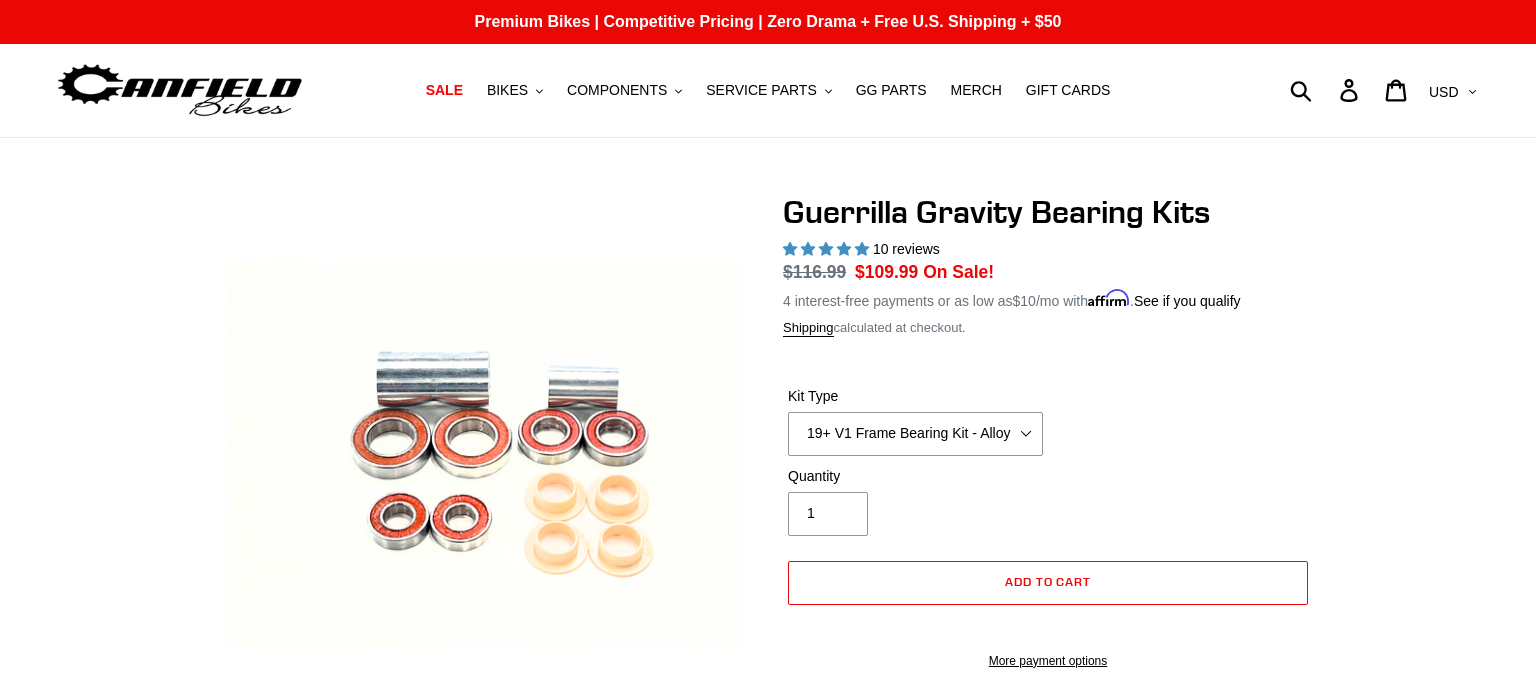 click on "Guerrilla Gravity Bearing Kits
10 reviews
Regular price
$116.99
/" at bounding box center (768, 797) 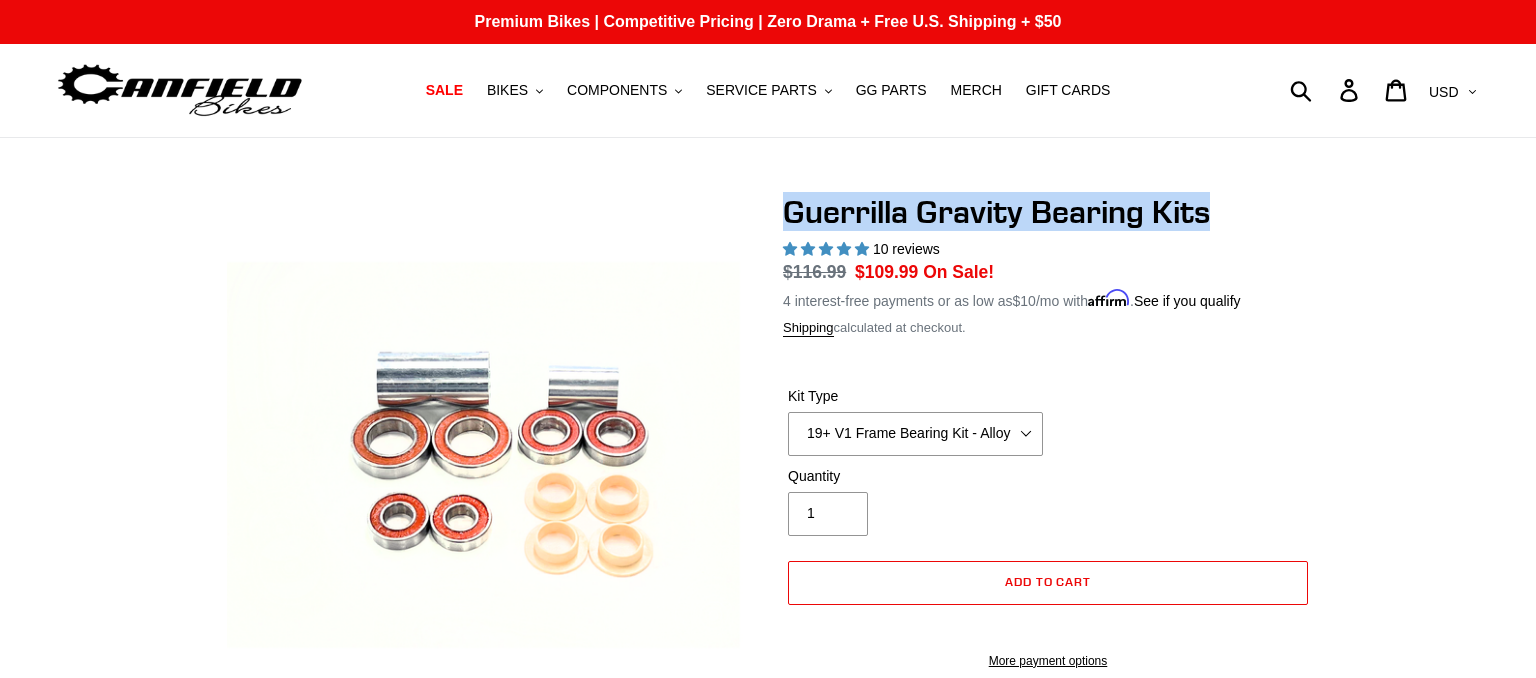 drag, startPoint x: 1219, startPoint y: 214, endPoint x: 790, endPoint y: 233, distance: 429.42053 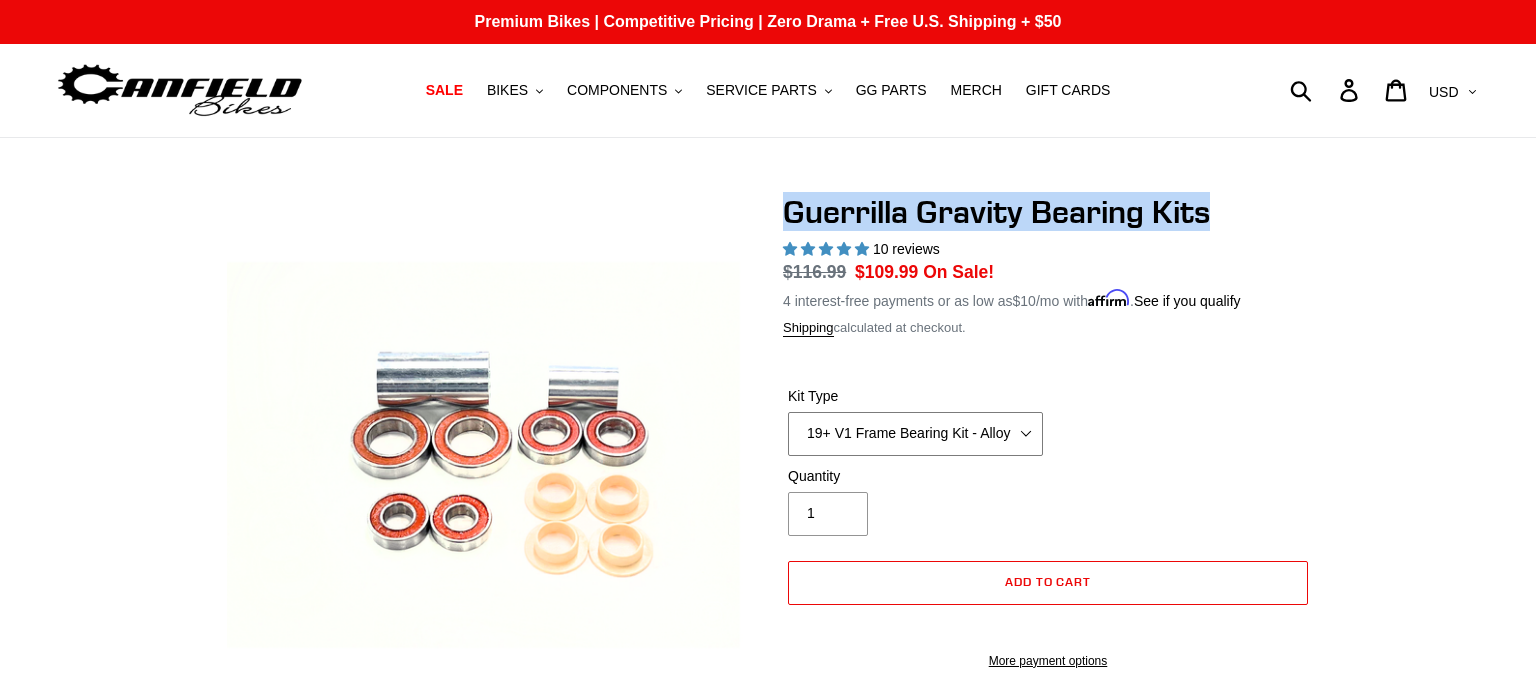click on "21+ V2 Frame Bearing Kit - Revved Carbon Swingarm - In Stock
19+ V1 Frame Bearing Kit - Alloy Swingarm - In Stock
19+ Headset Complete Bearing Kit - In Stock" at bounding box center [915, 434] 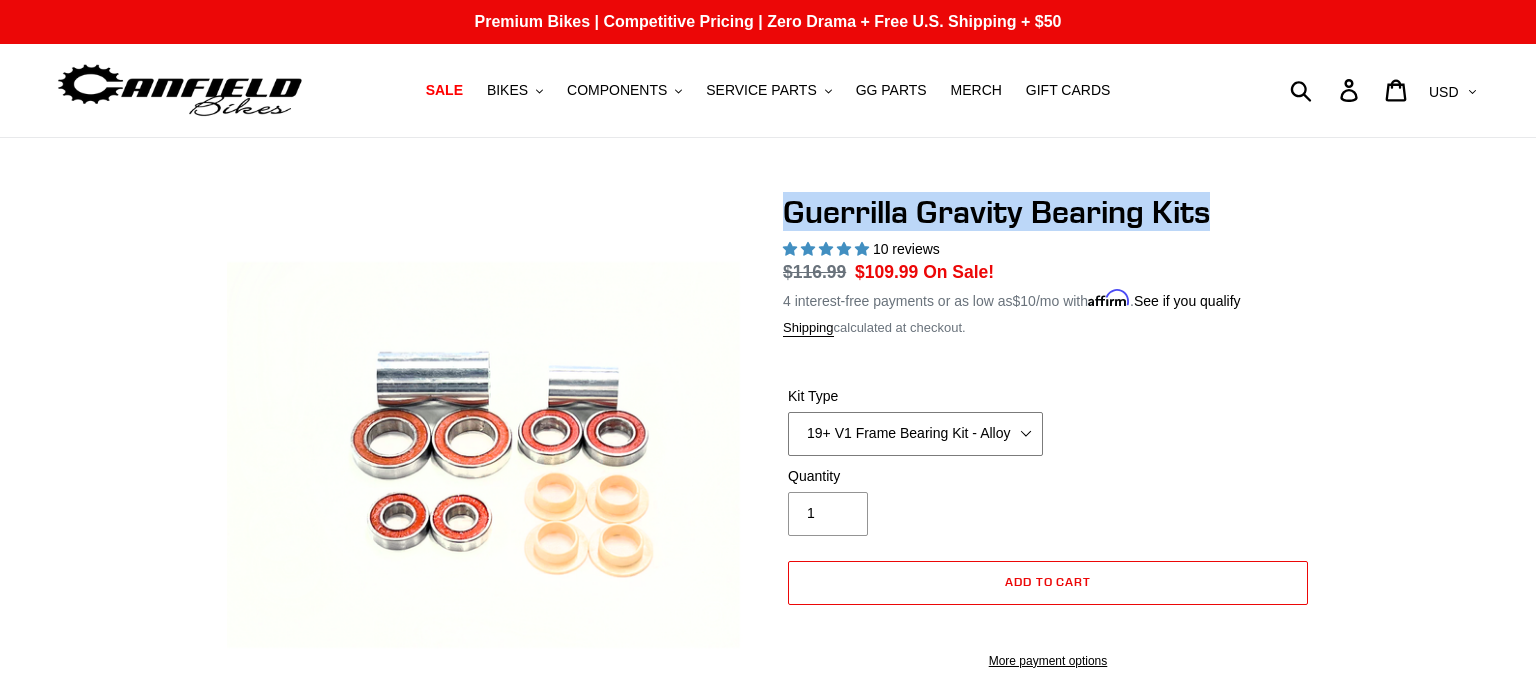 select on "21+ V2 Frame Bearing Kit - Revved Carbon Swingarm - In Stock" 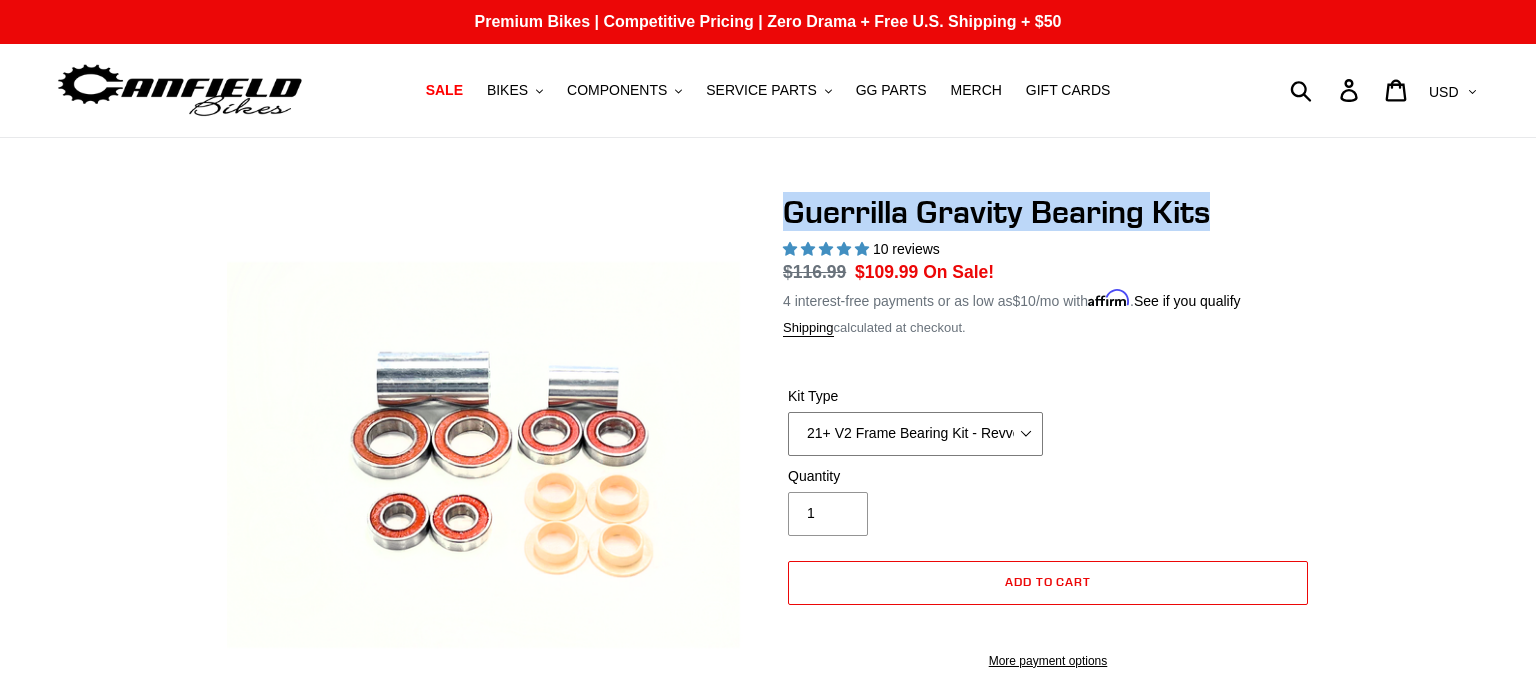 click on "21+ V2 Frame Bearing Kit - Revved Carbon Swingarm - In Stock" at bounding box center (0, 0) 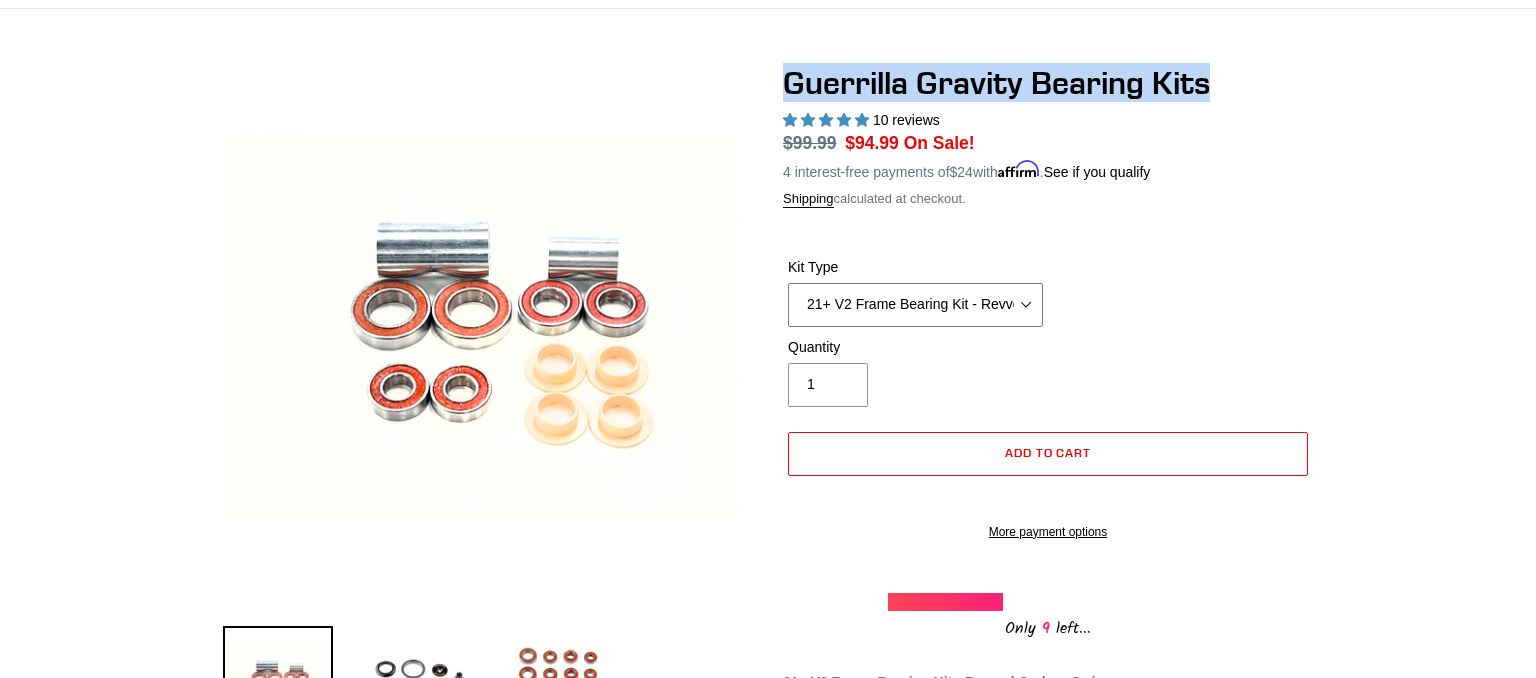 scroll, scrollTop: 633, scrollLeft: 0, axis: vertical 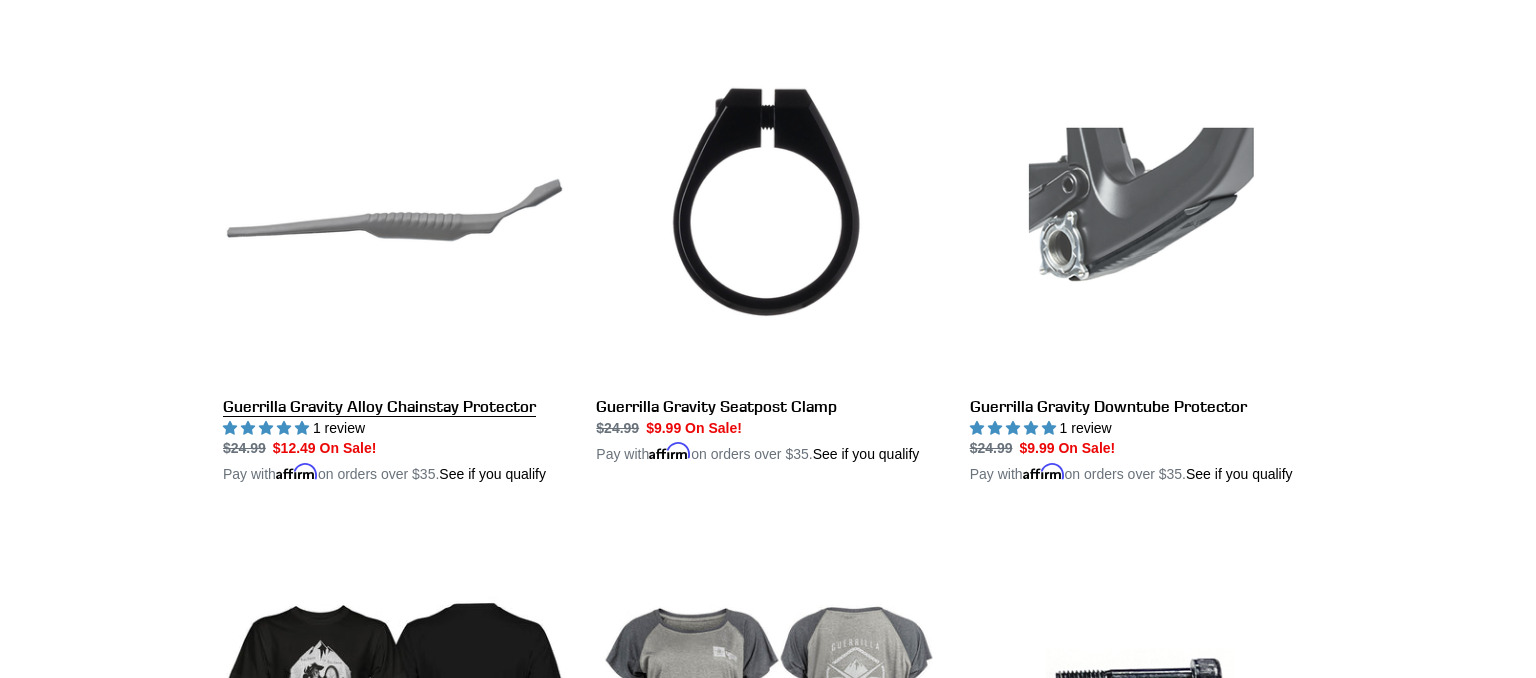 click on "Guerrilla Gravity Alloy Chainstay Protector" at bounding box center (394, 261) 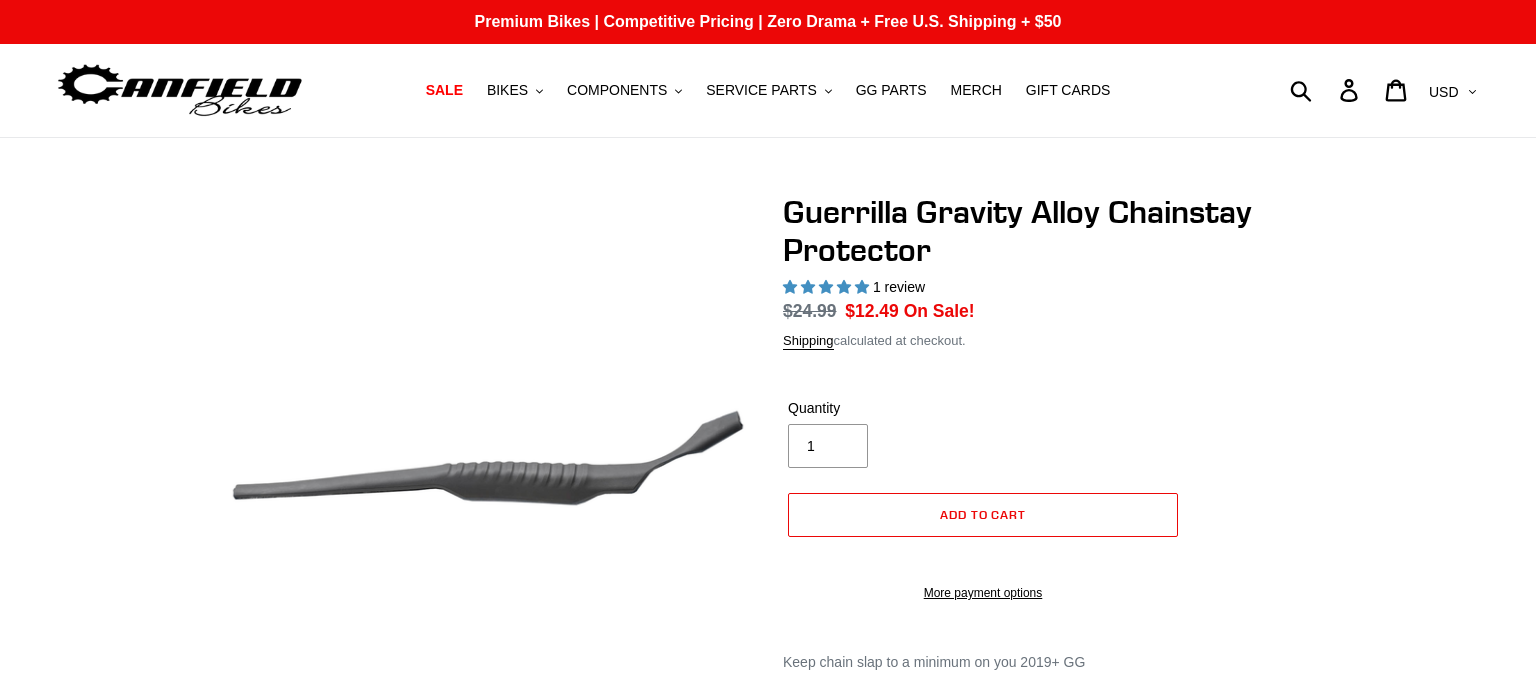 scroll, scrollTop: 0, scrollLeft: 0, axis: both 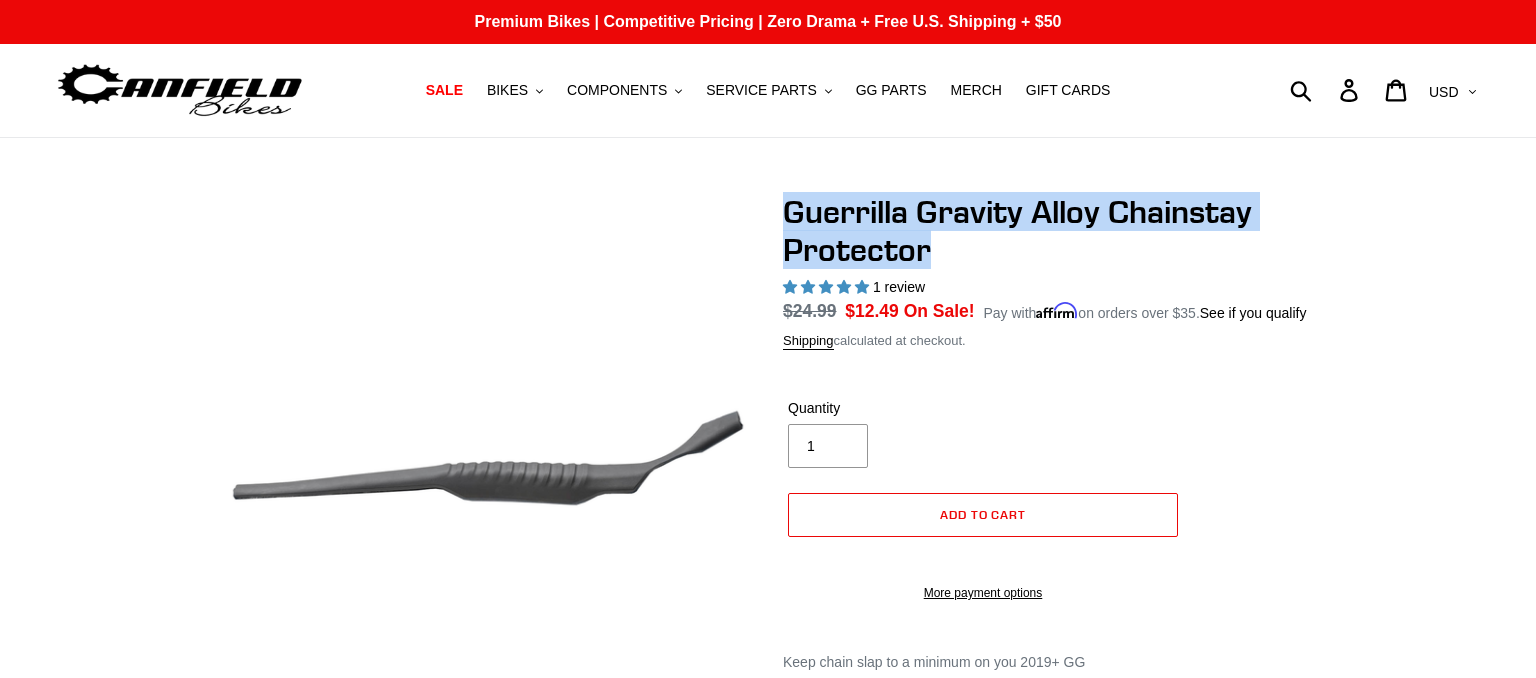 drag, startPoint x: 946, startPoint y: 254, endPoint x: 768, endPoint y: 219, distance: 181.40839 